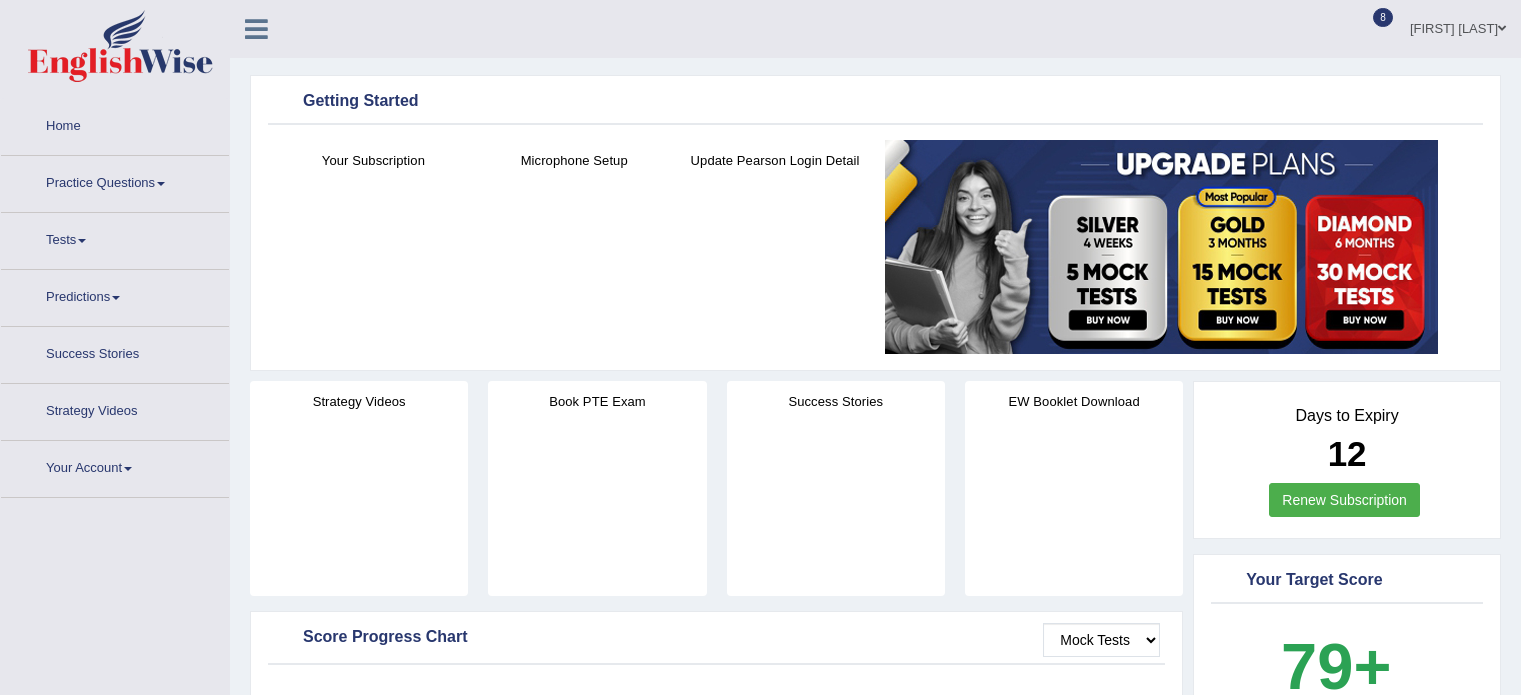 scroll, scrollTop: 0, scrollLeft: 0, axis: both 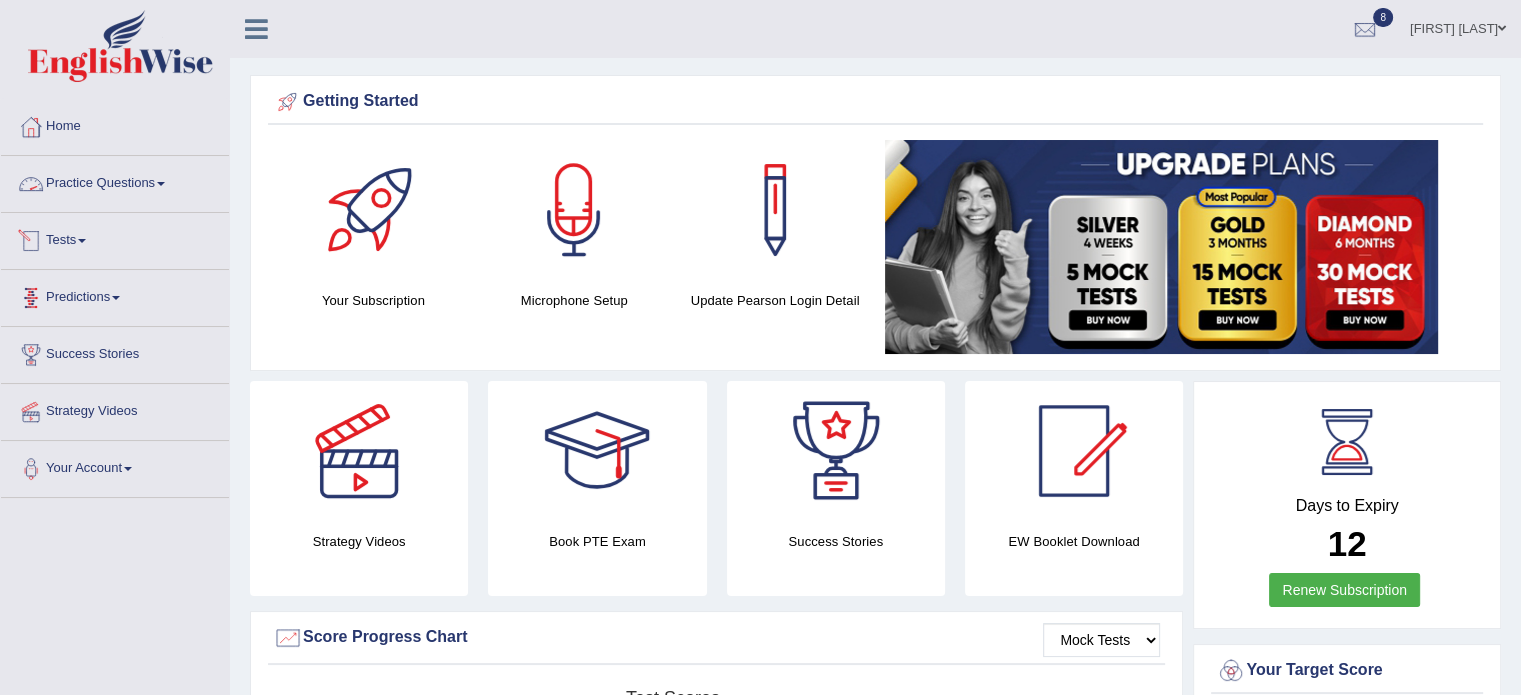 click on "Practice Questions" at bounding box center (115, 181) 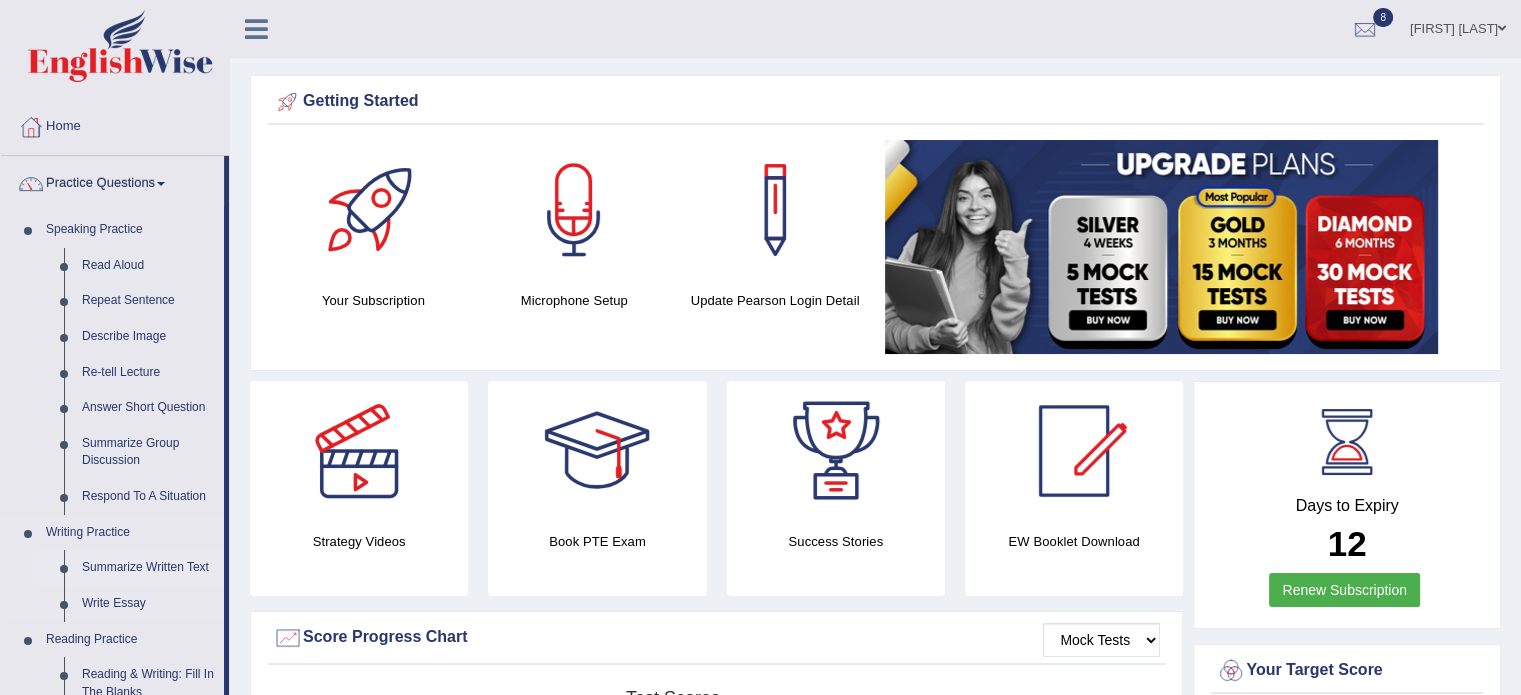 click on "Summarize Written Text" at bounding box center (148, 568) 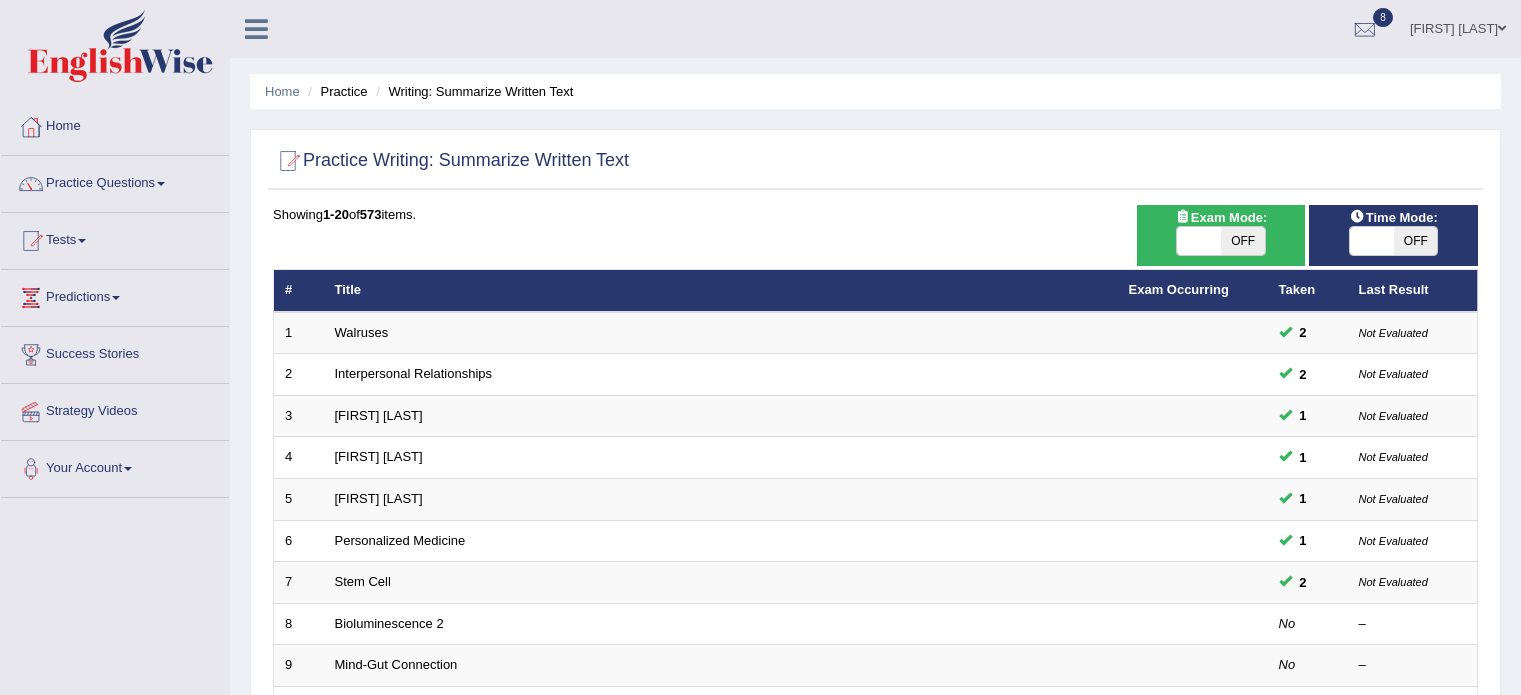 scroll, scrollTop: 0, scrollLeft: 0, axis: both 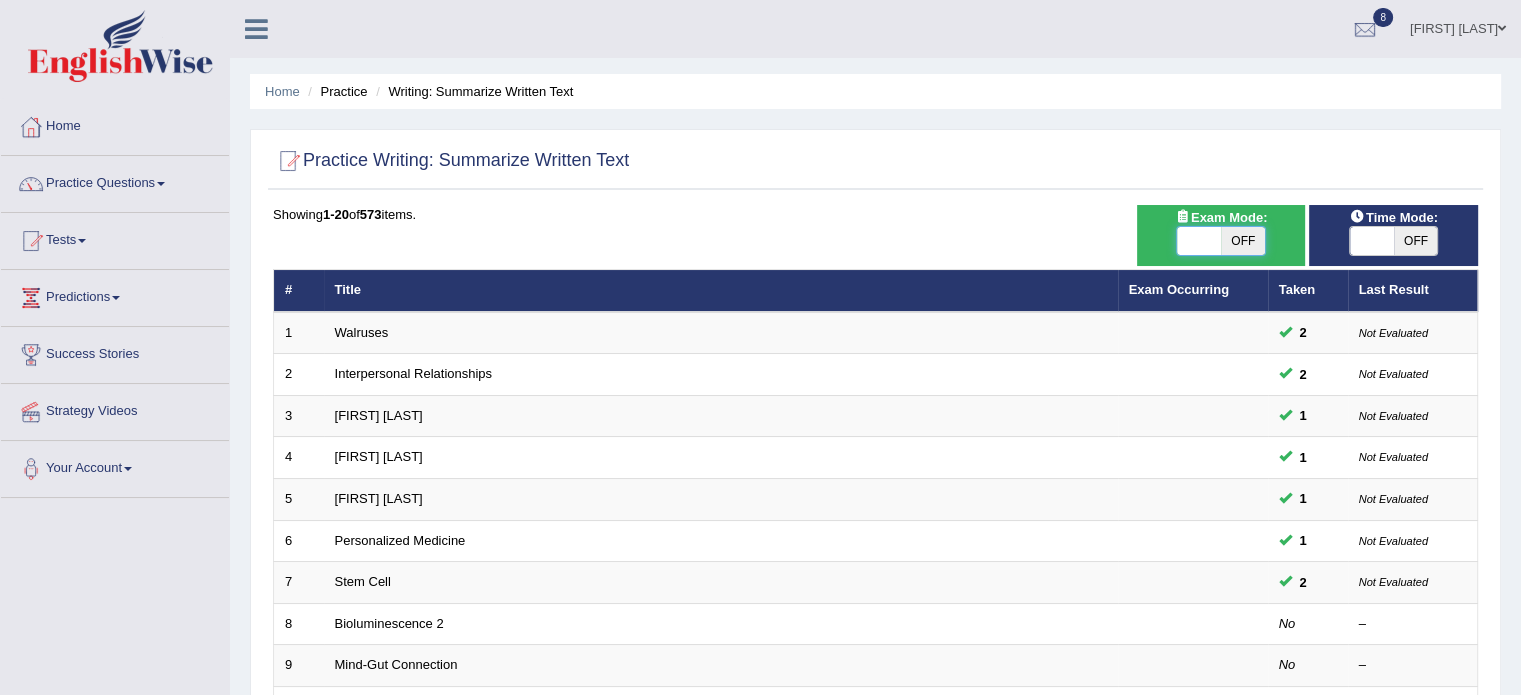 click at bounding box center (1199, 241) 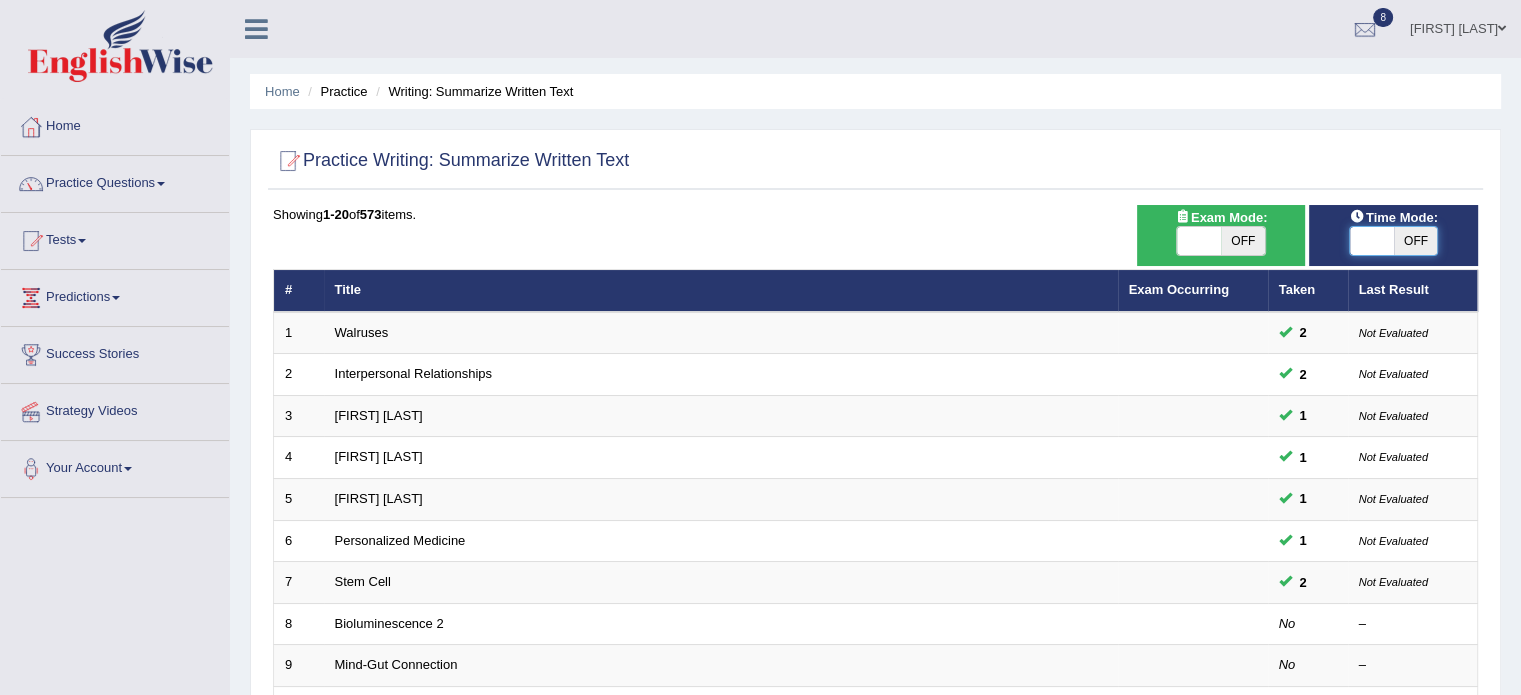 click at bounding box center [1372, 241] 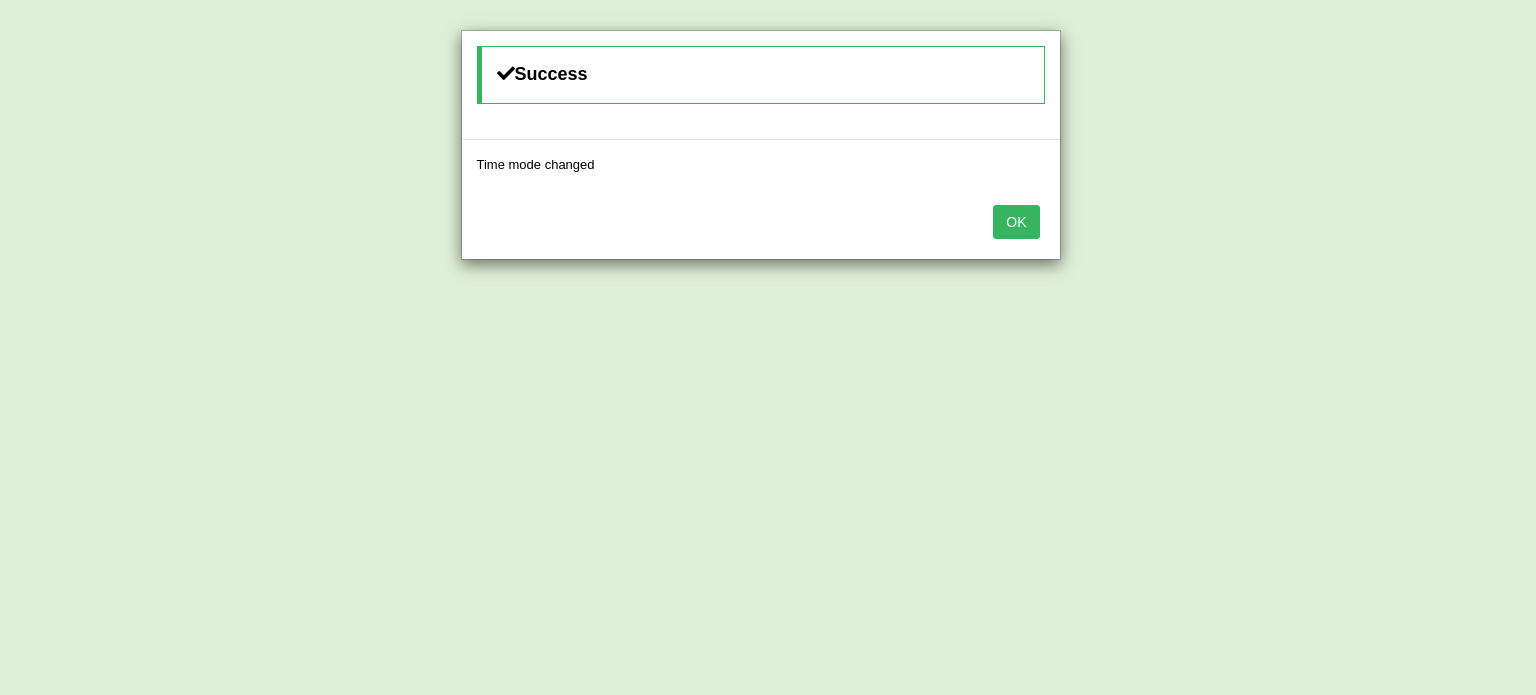 click on "OK" at bounding box center (1016, 222) 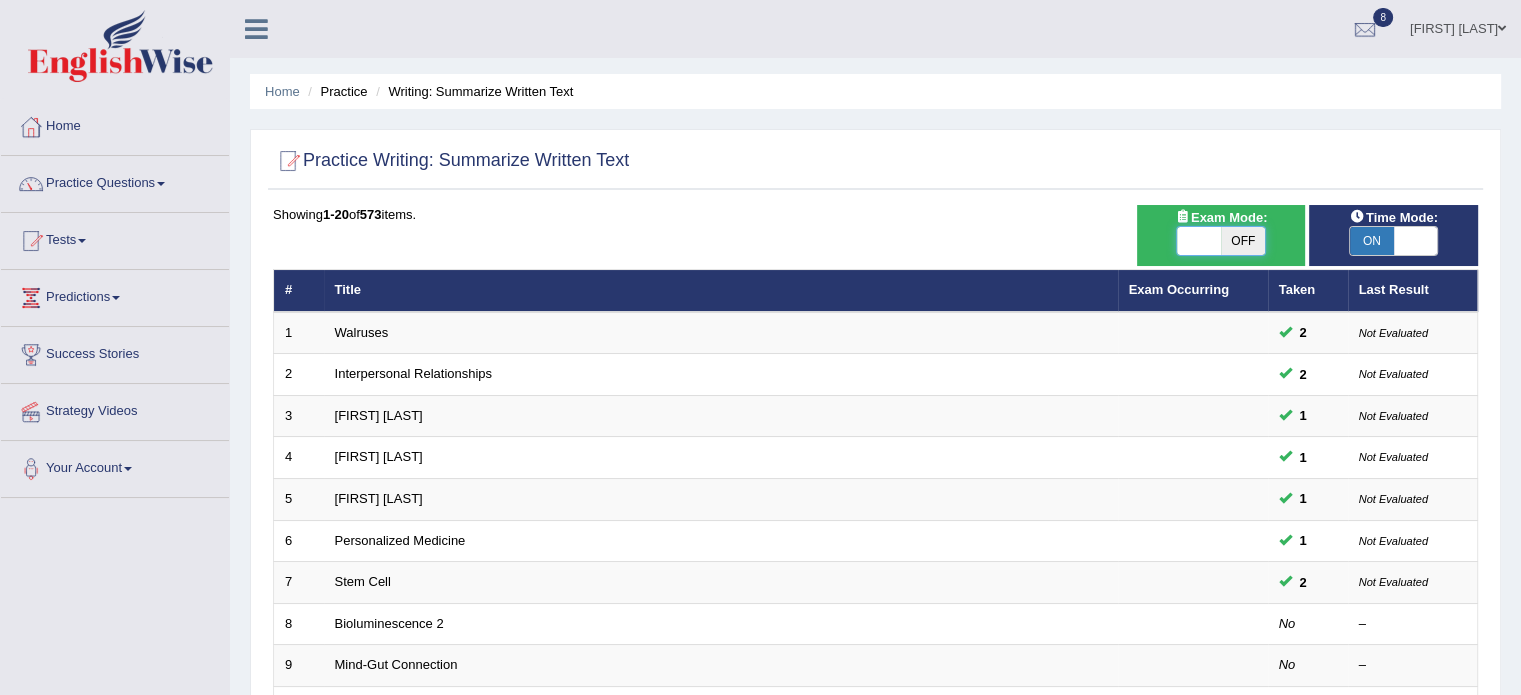 click at bounding box center [1199, 241] 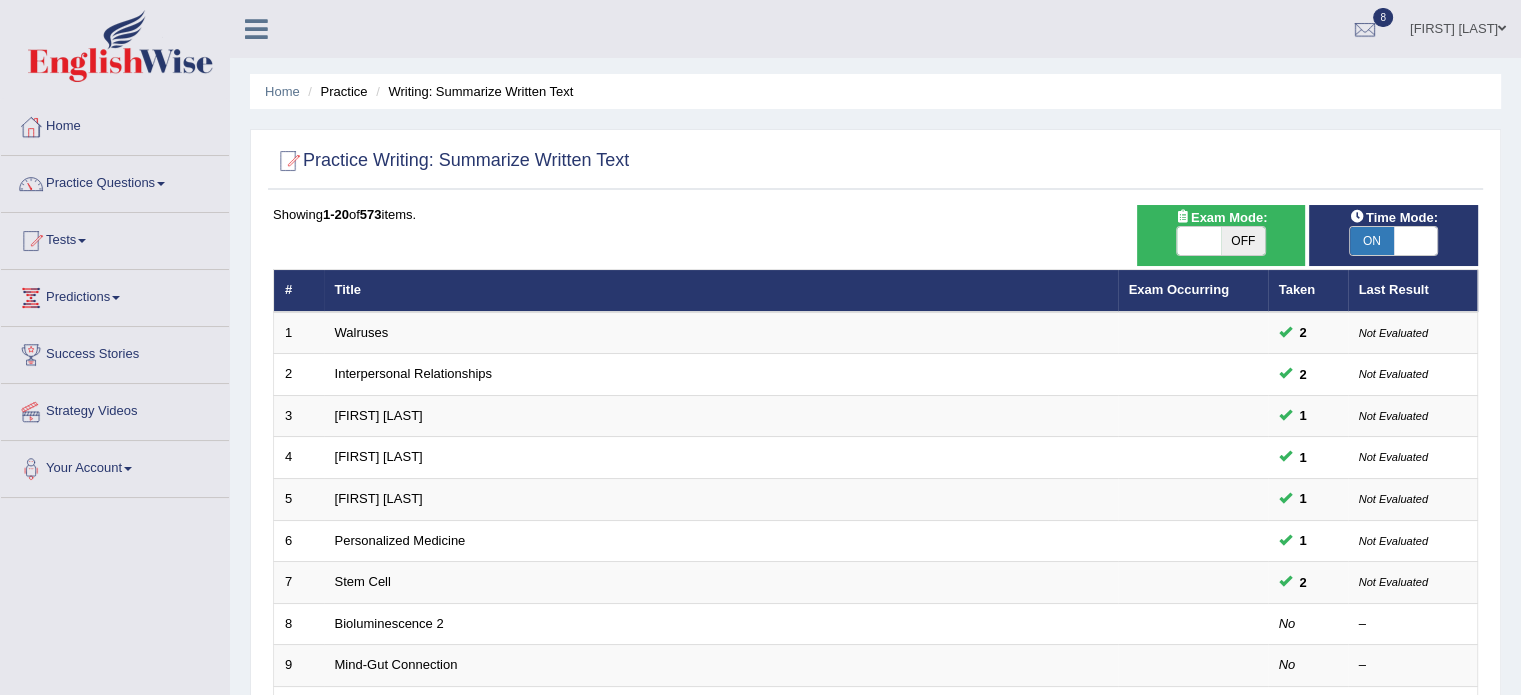 drag, startPoint x: 1244, startPoint y: 233, endPoint x: 1101, endPoint y: 193, distance: 148.48906 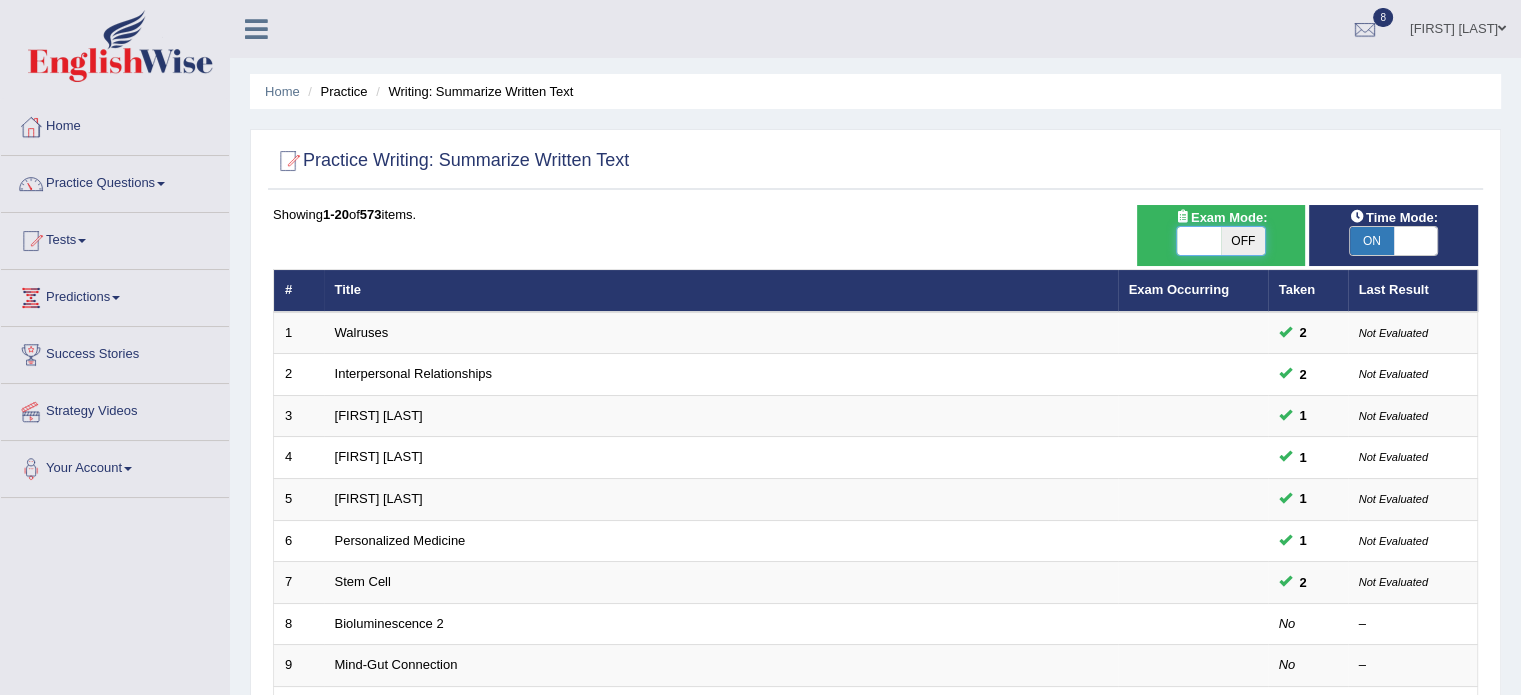 click at bounding box center [1199, 241] 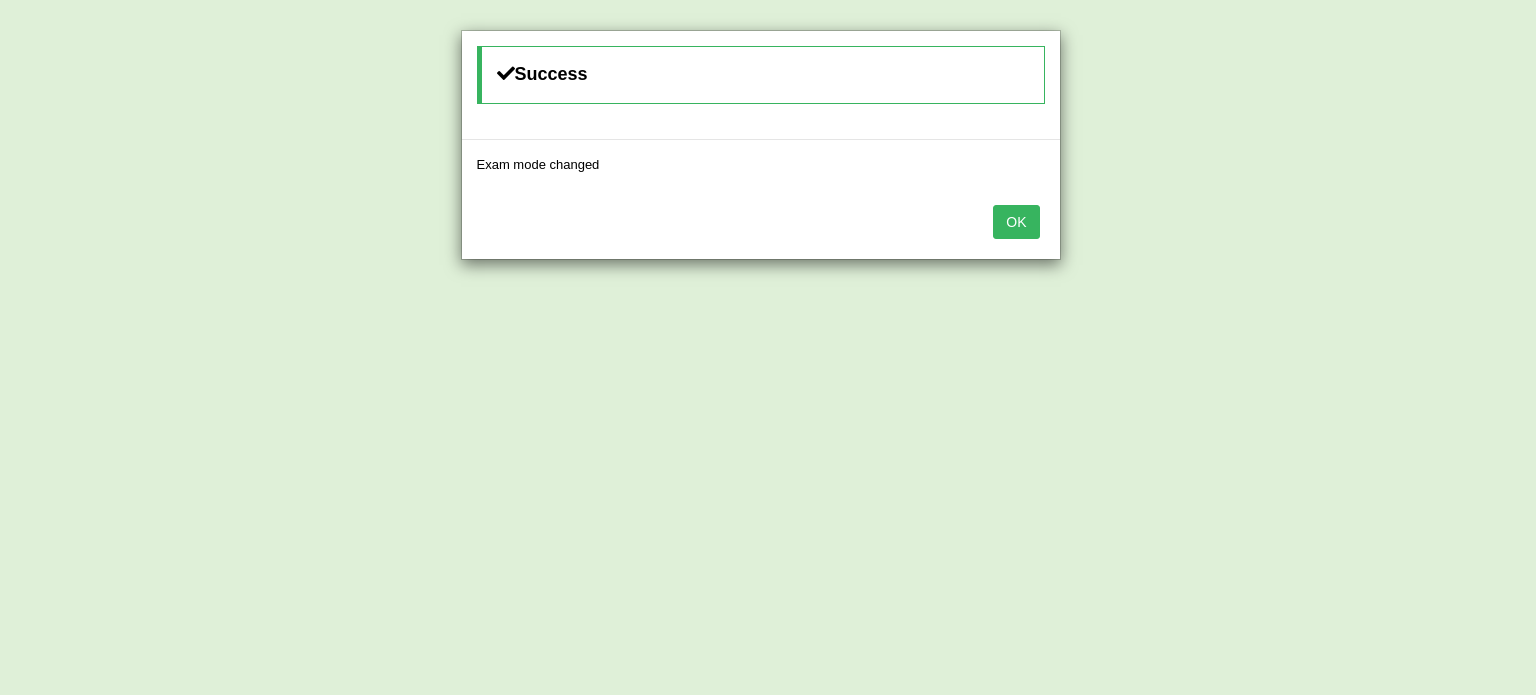 click on "OK" at bounding box center [1016, 222] 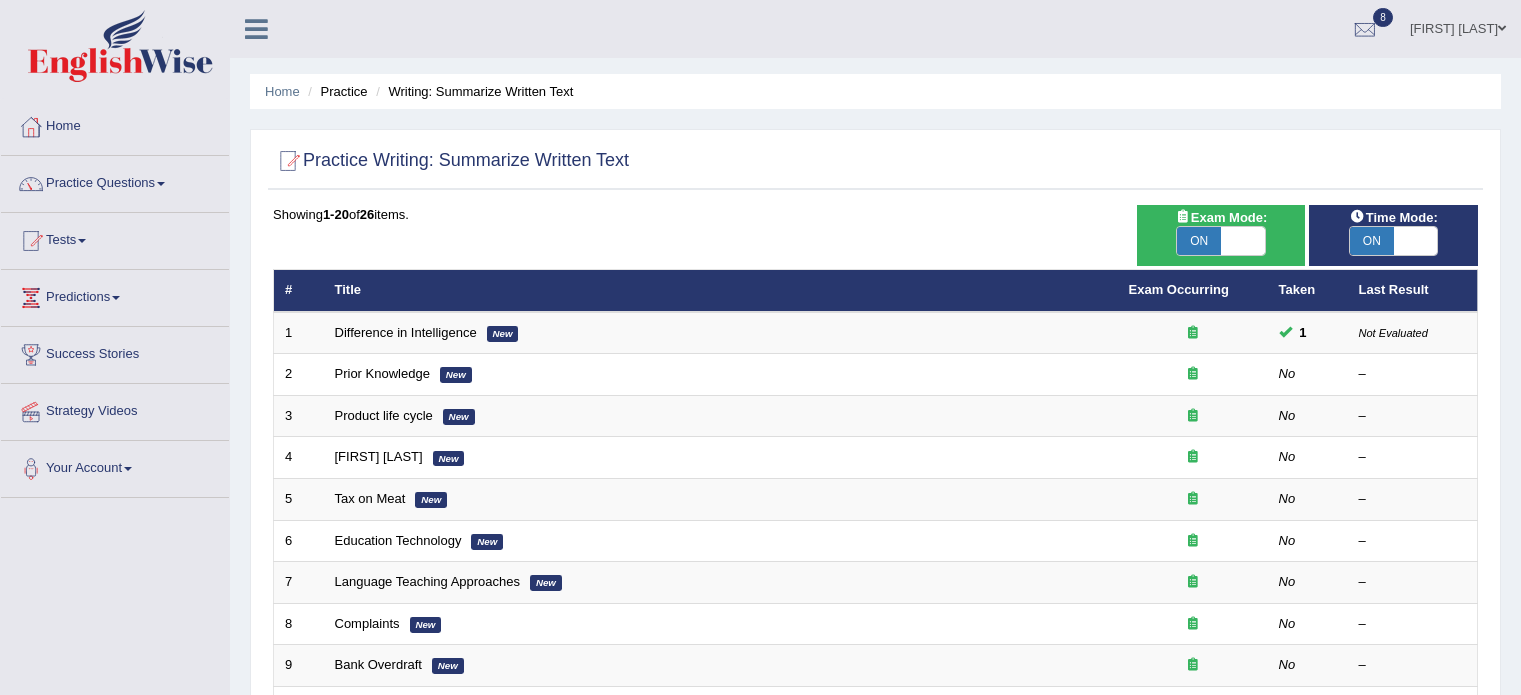 scroll, scrollTop: 0, scrollLeft: 0, axis: both 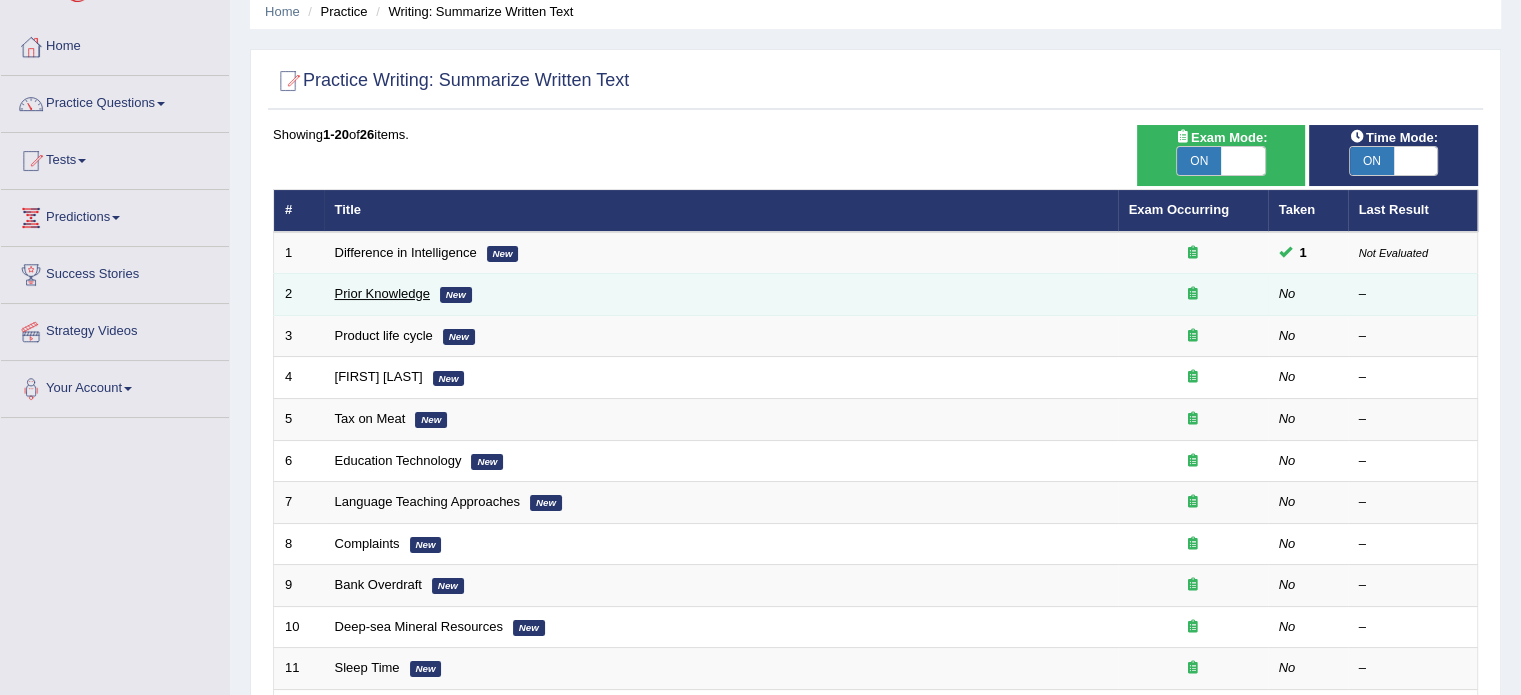 click on "Prior Knowledge" at bounding box center (382, 293) 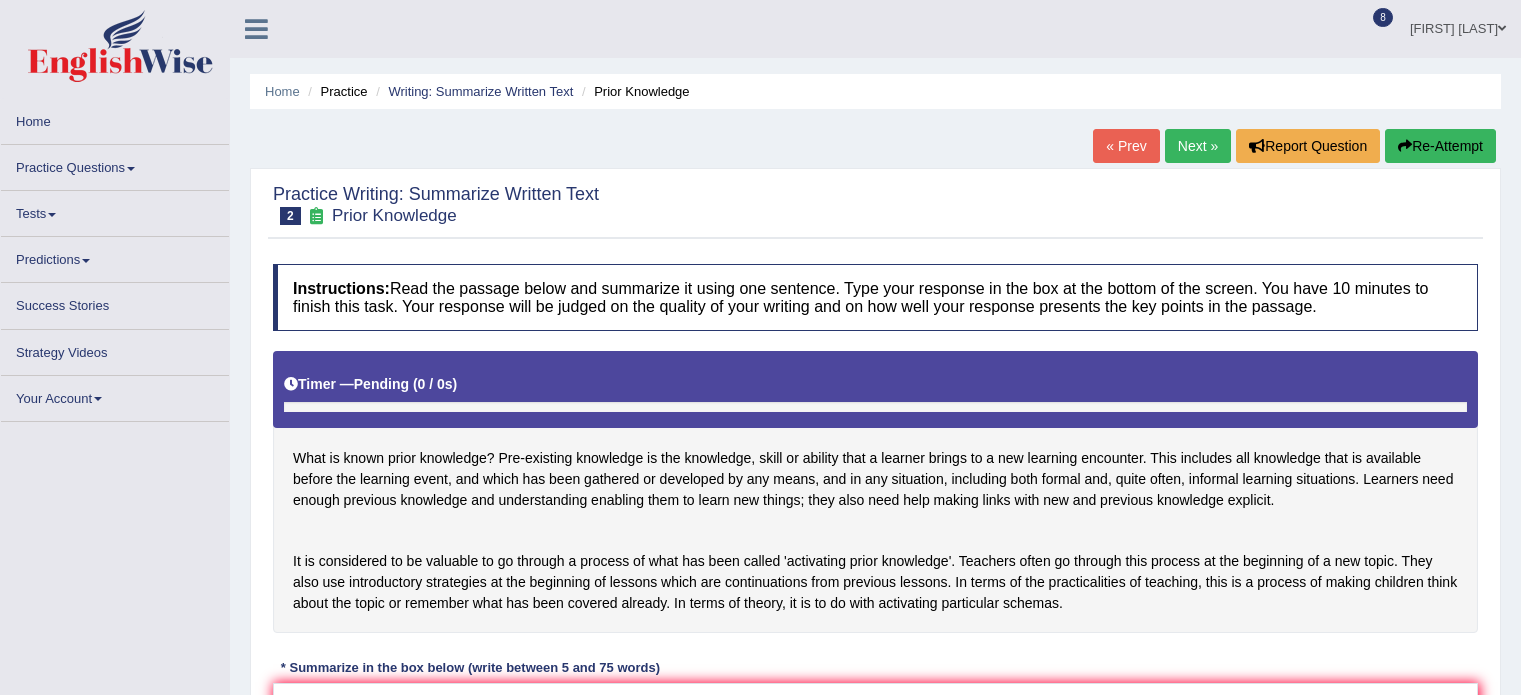 scroll, scrollTop: 0, scrollLeft: 0, axis: both 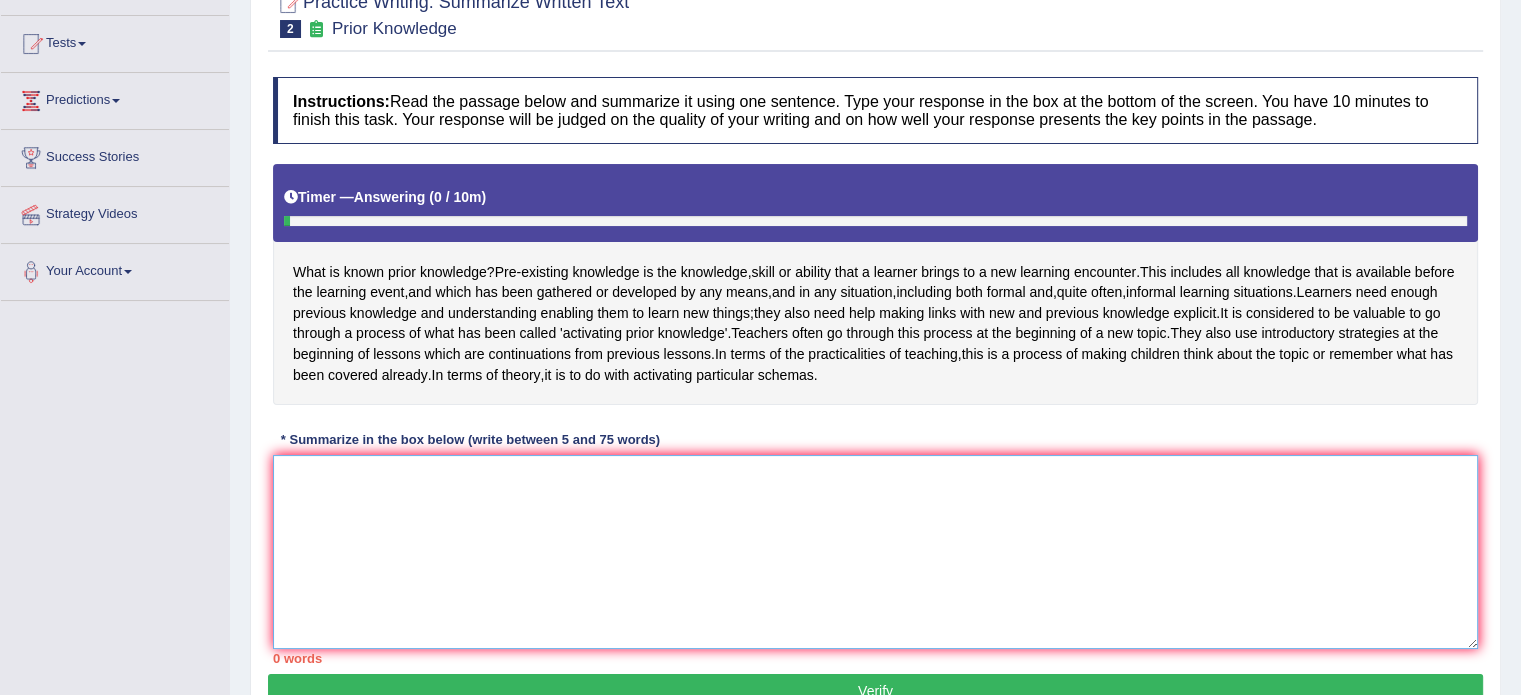 click at bounding box center (875, 552) 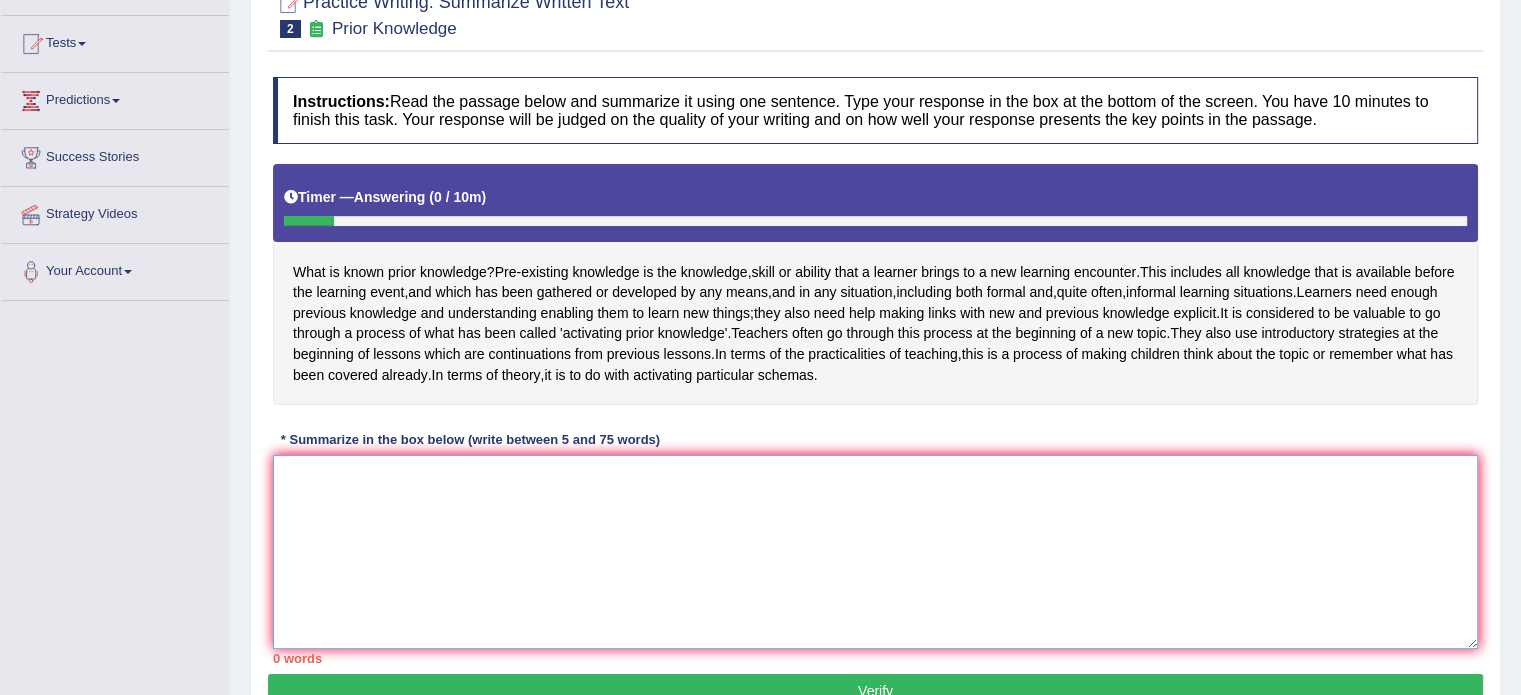 click at bounding box center (875, 552) 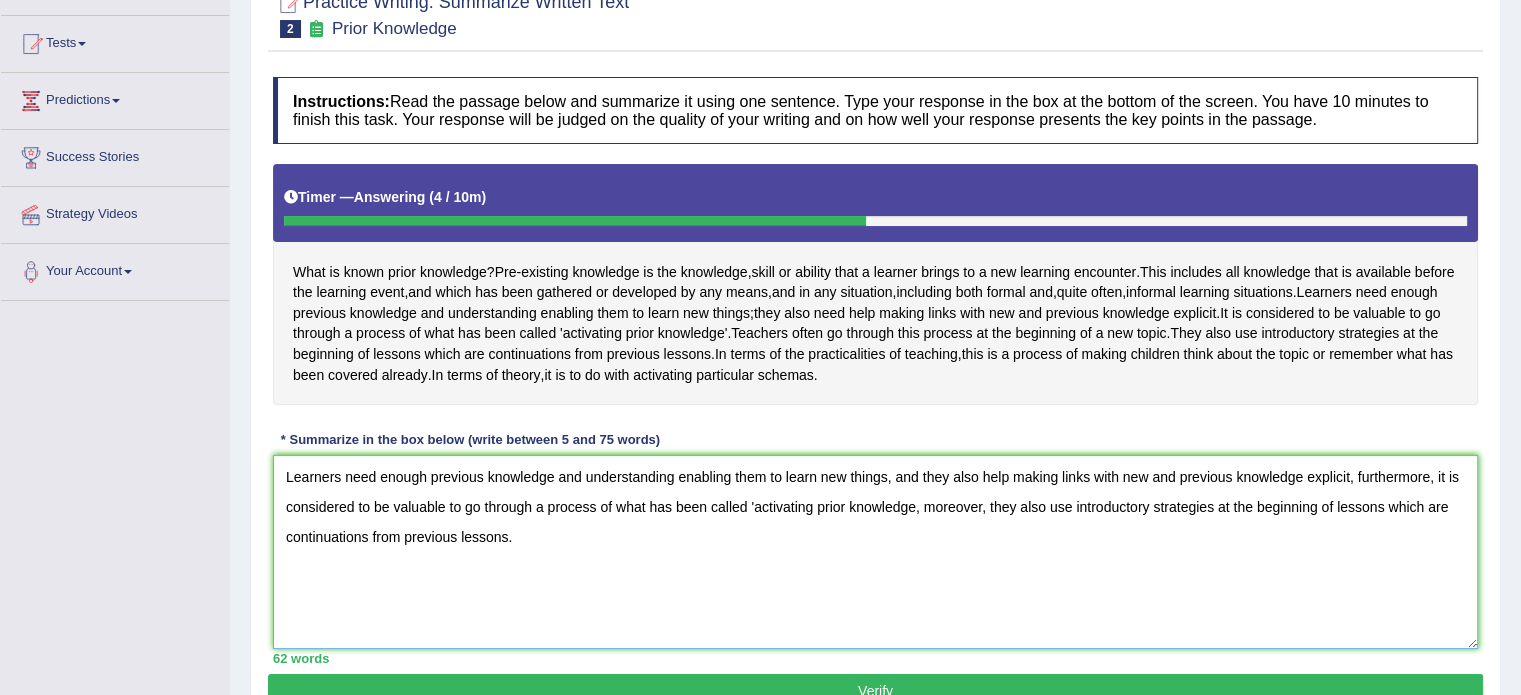 click on "Learners need enough previous knowledge and understanding enabling them to learn new things, and they also help making links with new and previous knowledge explicit, furthermore, it is considered to be valuable to go through a process of what has been called 'activating prior knowledge, moreover, they also use introductory strategies at the beginning of lessons which are continuations from previous lessons." at bounding box center [875, 552] 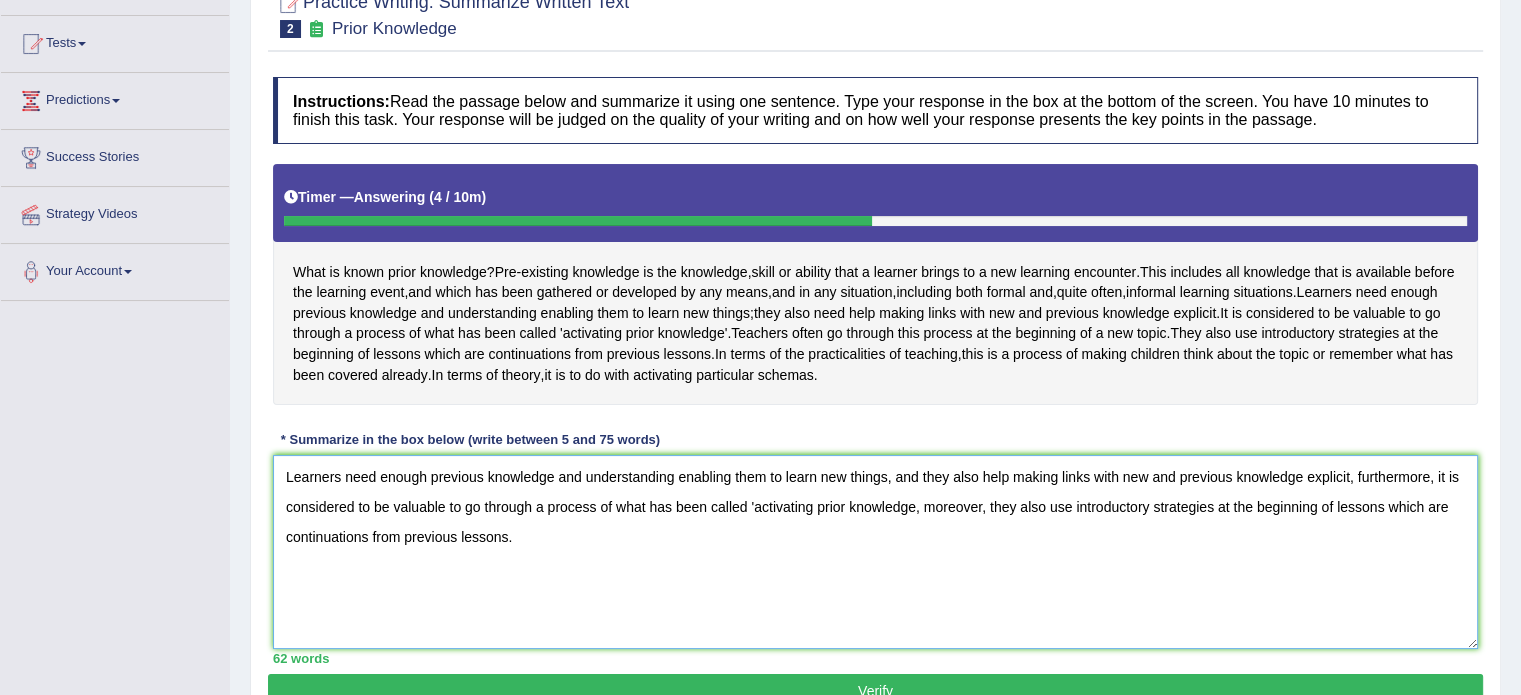 type on "Learners need enough previous knowledge and understanding enabling them to learn new things, and they also help making links with new and previous knowledge explicit, furthermore, it is considered to be valuable to go through a process of what has been called 'activating prior knowledge, moreover, they also use introductory strategies at the beginning of lessons which are continuations from previous lessons." 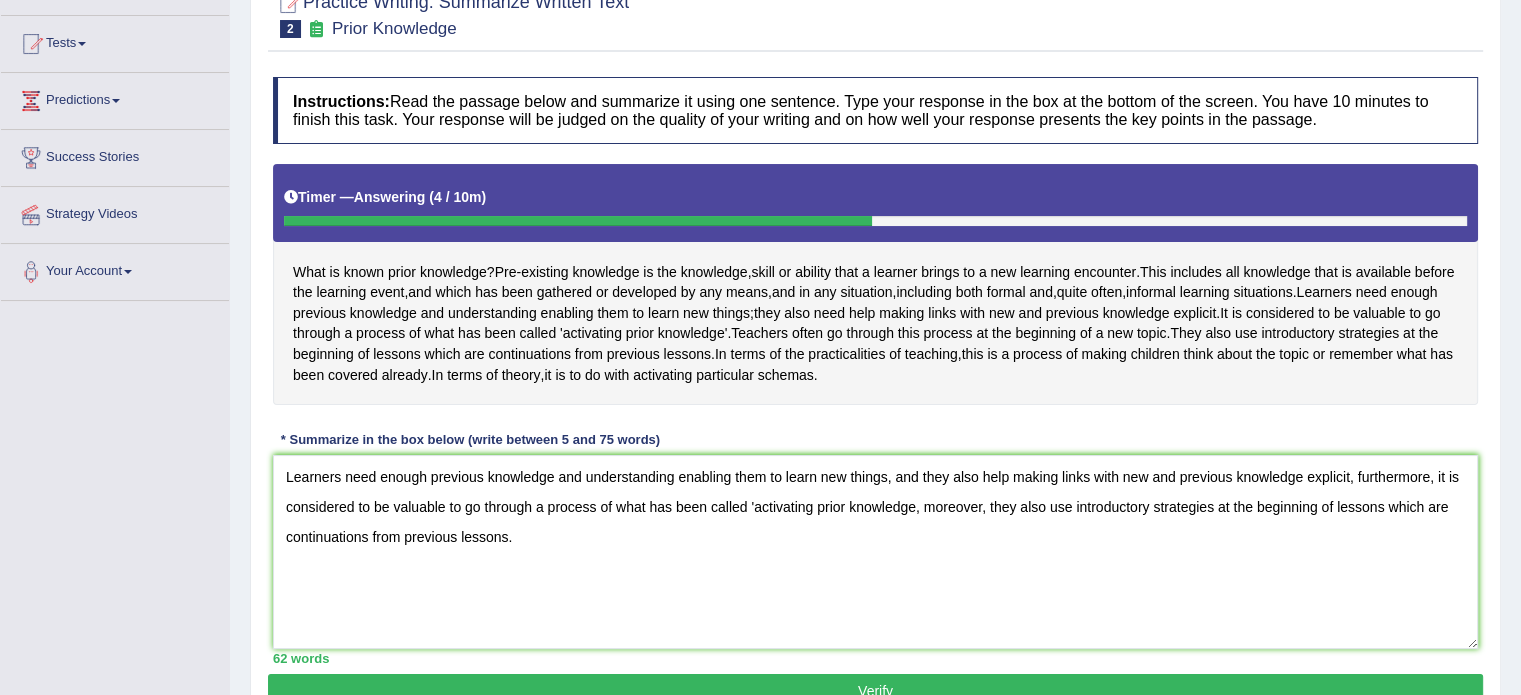 click on "62 words" at bounding box center (875, 658) 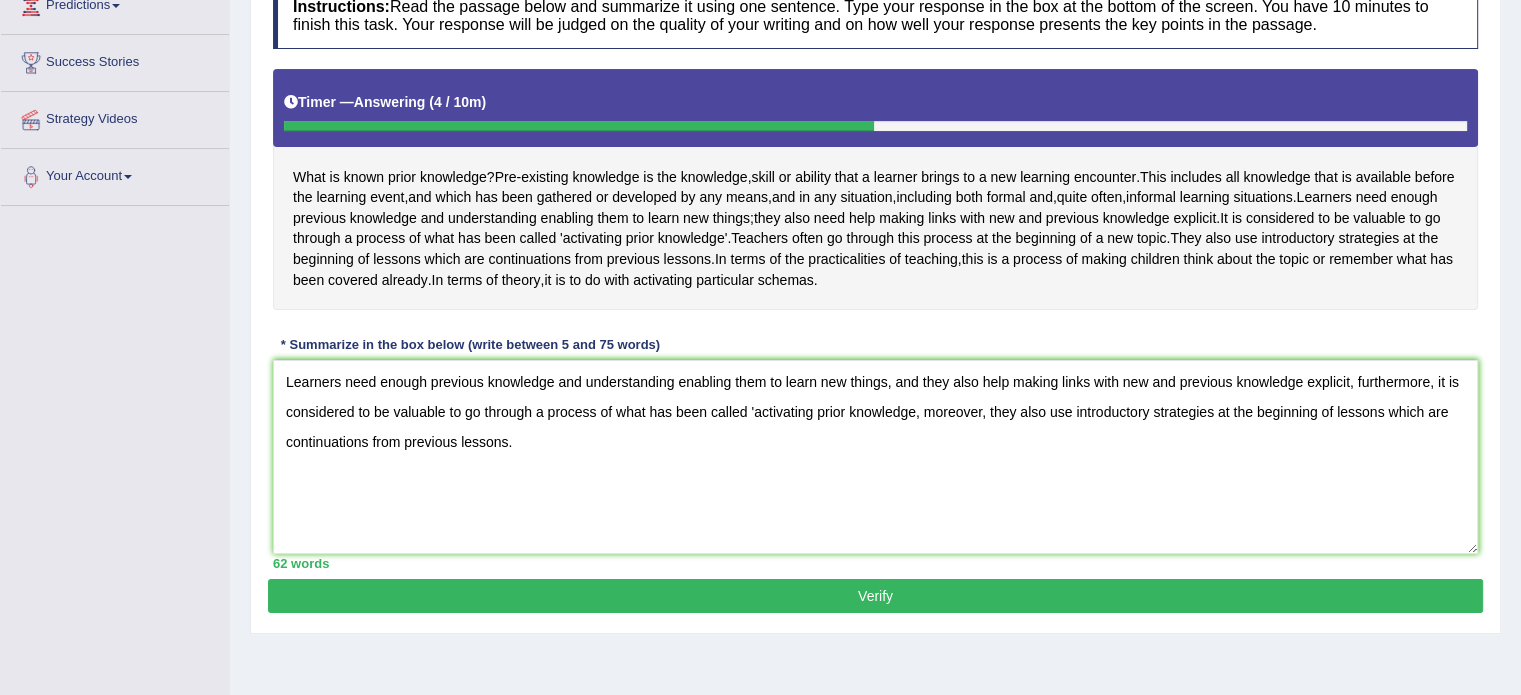 scroll, scrollTop: 317, scrollLeft: 0, axis: vertical 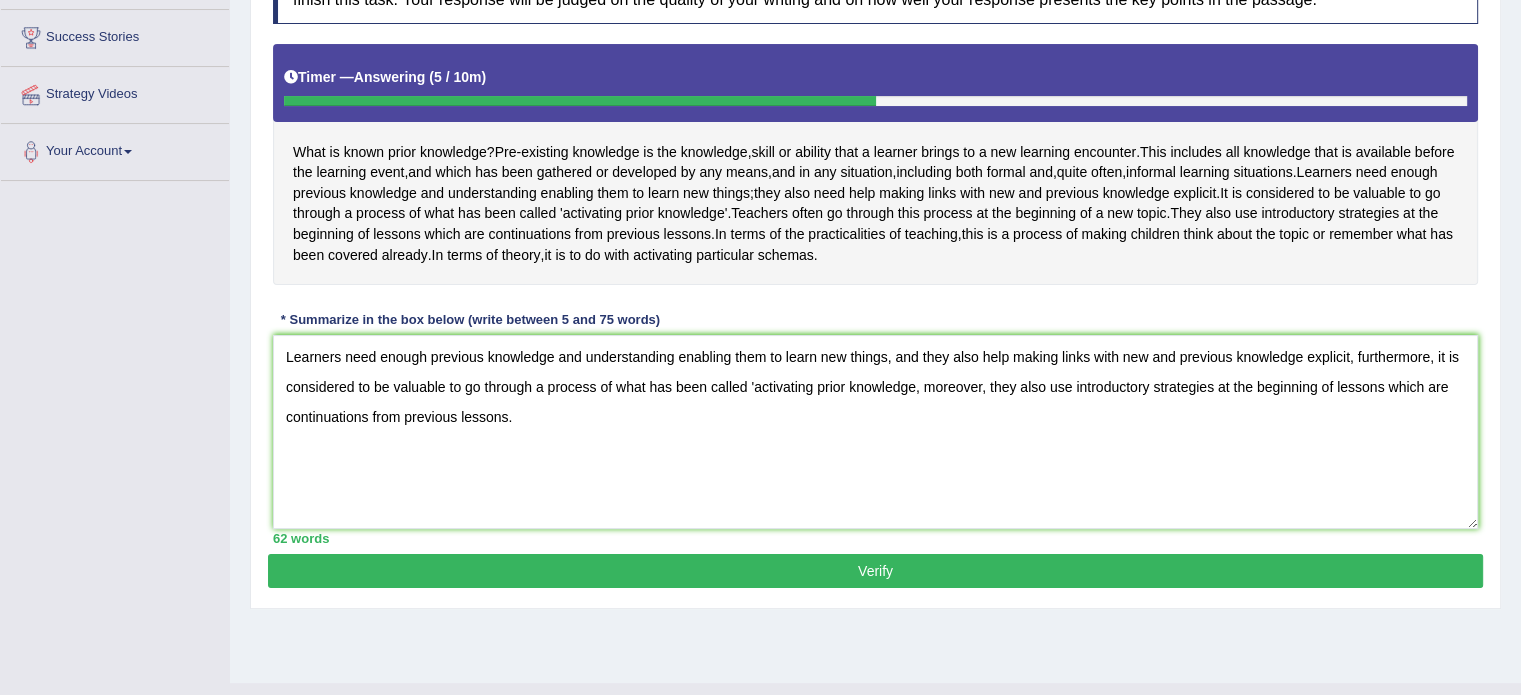 click on "Verify" at bounding box center (875, 571) 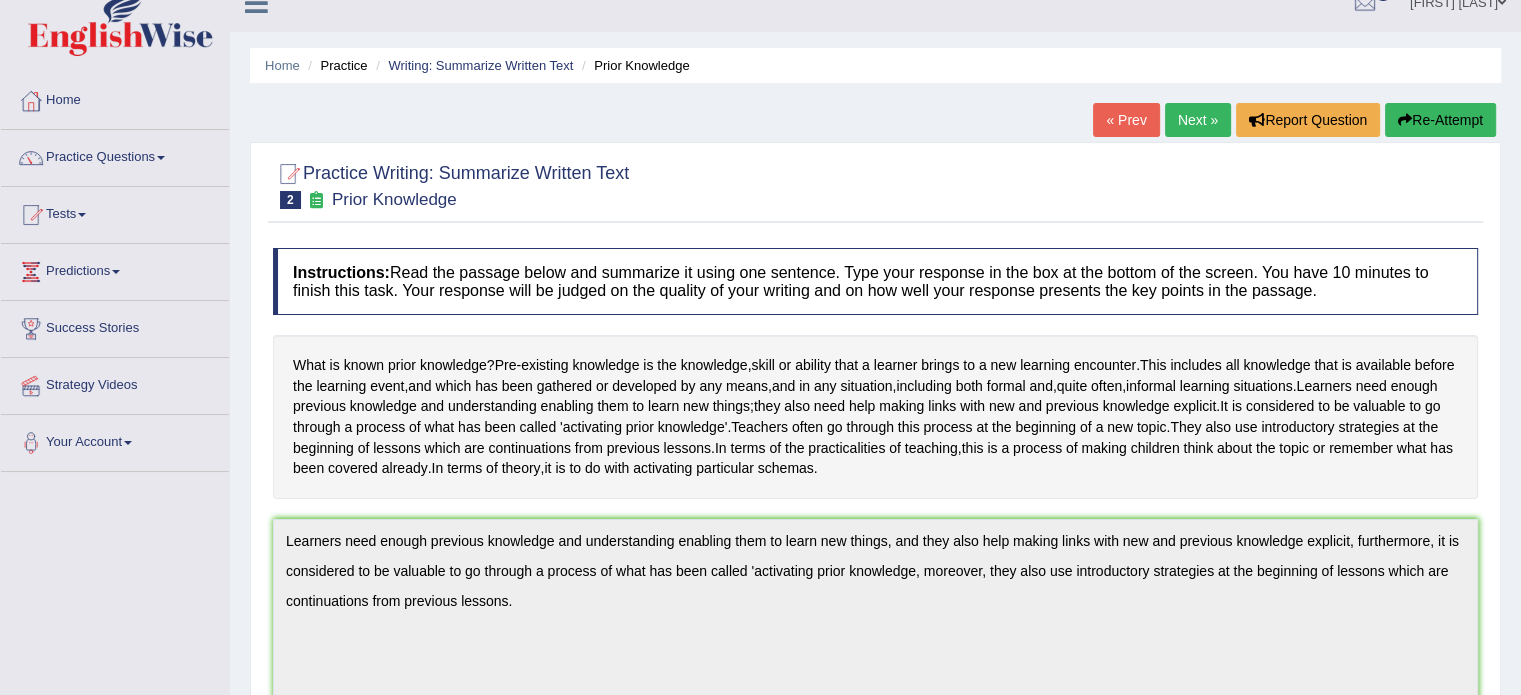 scroll, scrollTop: 0, scrollLeft: 0, axis: both 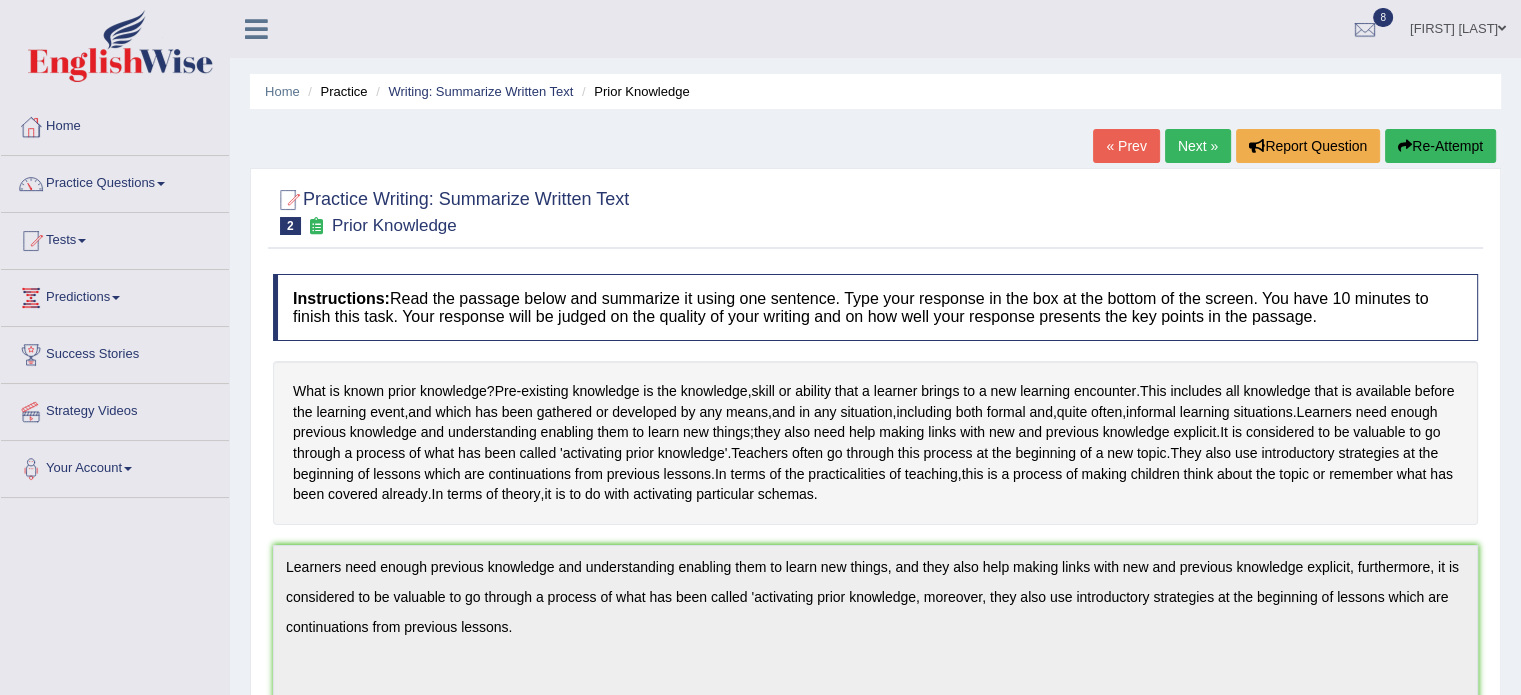 click on "Next »" at bounding box center [1198, 146] 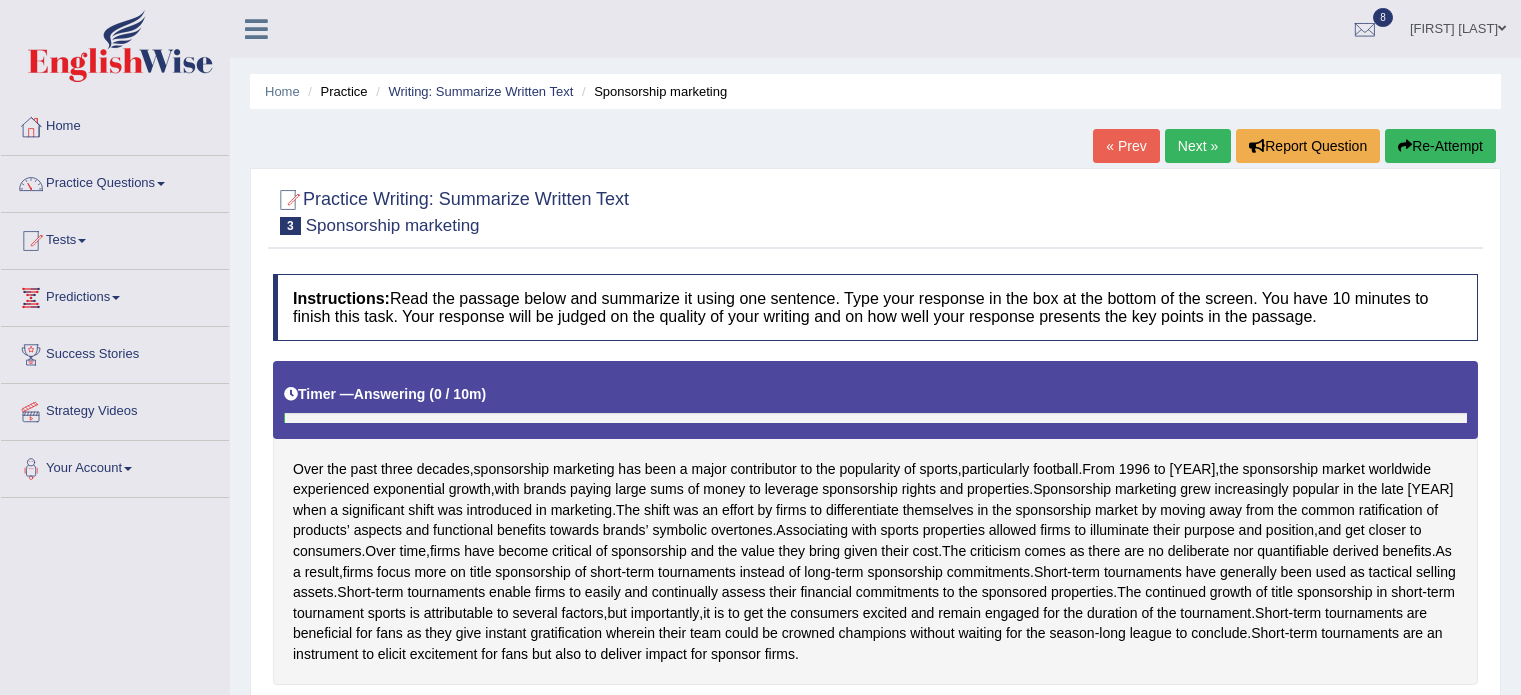 scroll, scrollTop: 0, scrollLeft: 0, axis: both 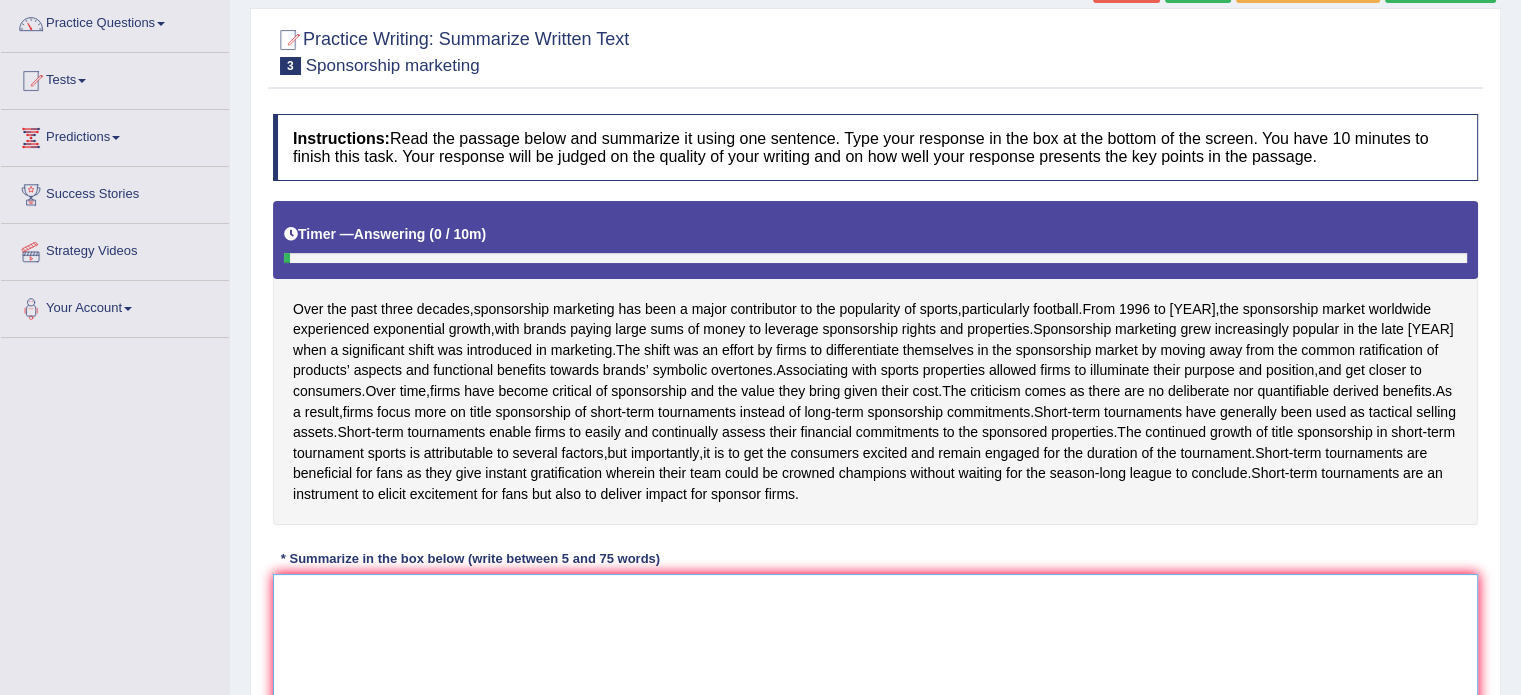 click at bounding box center [875, 671] 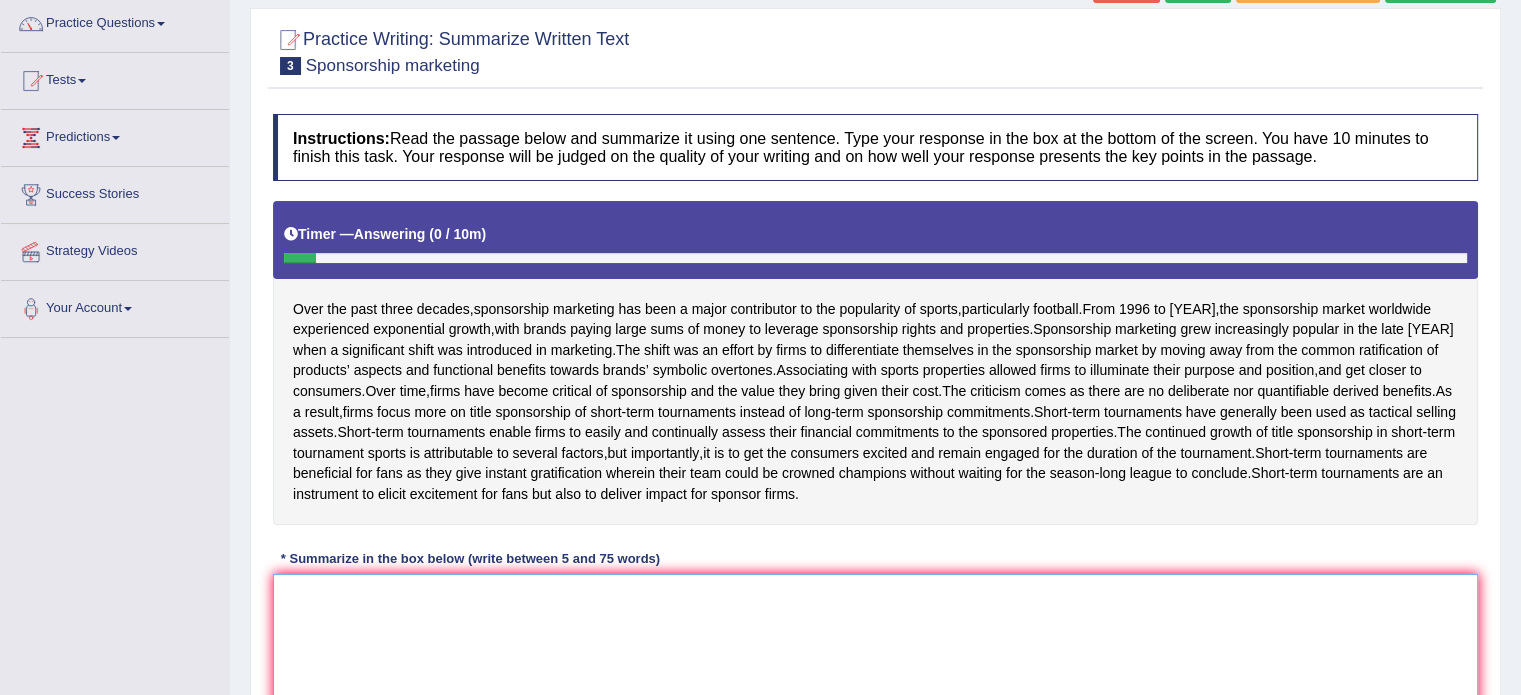 type on "s" 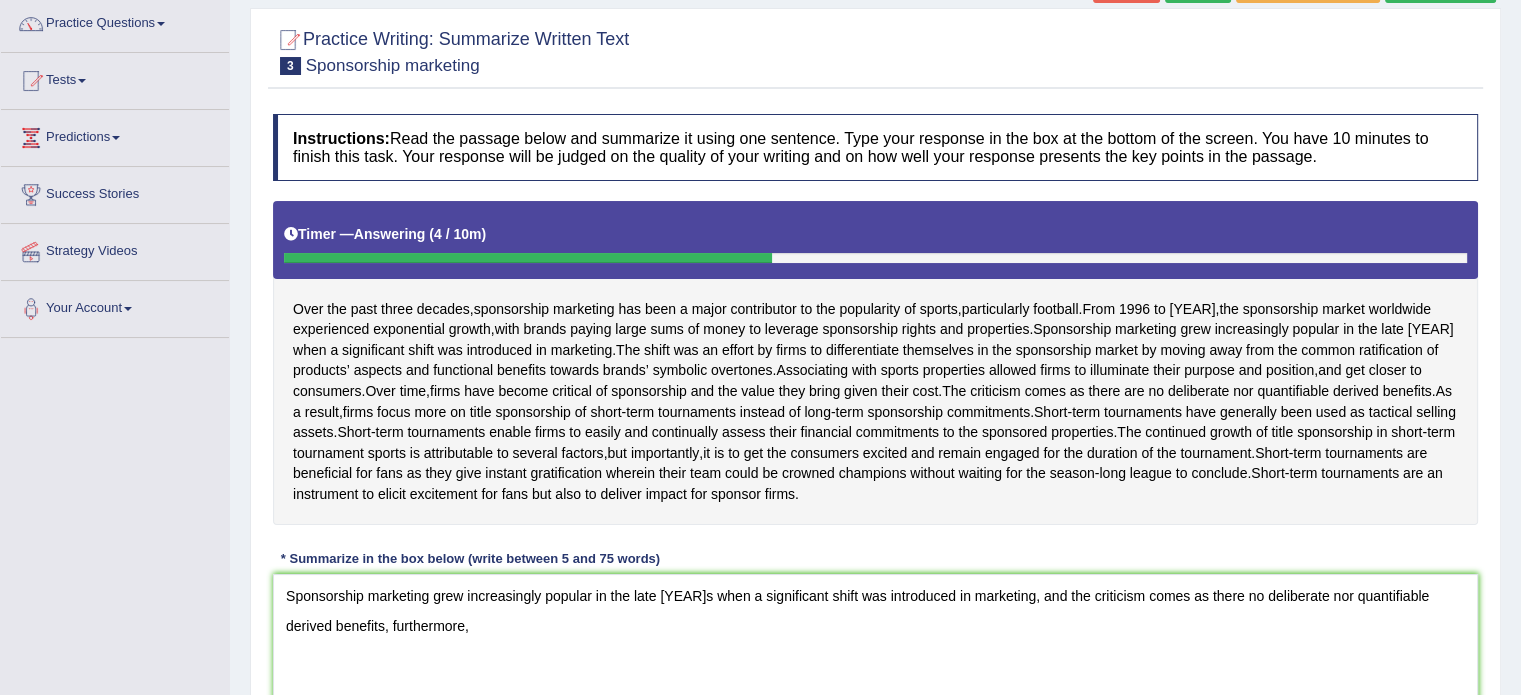 click on "Over the past three decades, sponsorship marketing has been a major contributor to the popularity of sports, particularly football. From 1996 to 2010, the sponsorship market worldwide experienced exponential growth, with brands paying large sums of money to leverage sponsorship rights and properties. Sponsorship marketing grew increasingly popular in the late [YEAR]s when a significant shift was introduced in marketing. The shift was an effort by firms to differentiate themselves in the sponsorship market by moving away from the common ratification of products’ aspects and functional benefits towards brands’ symbolic overtones. Associating with sports properties allowed firms to illuminate their purpose and position, and get closer to consumers. Over time, firms have become critical" at bounding box center [875, 362] 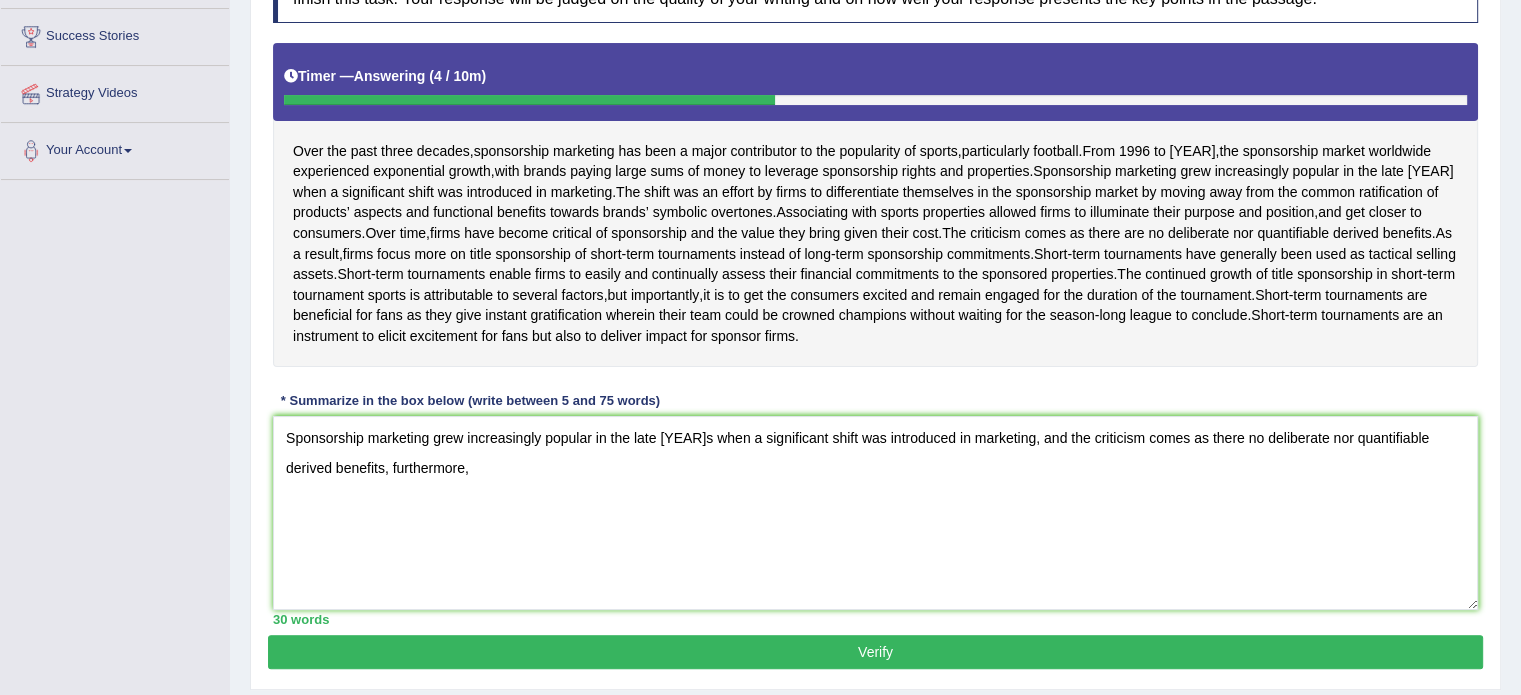 scroll, scrollTop: 320, scrollLeft: 0, axis: vertical 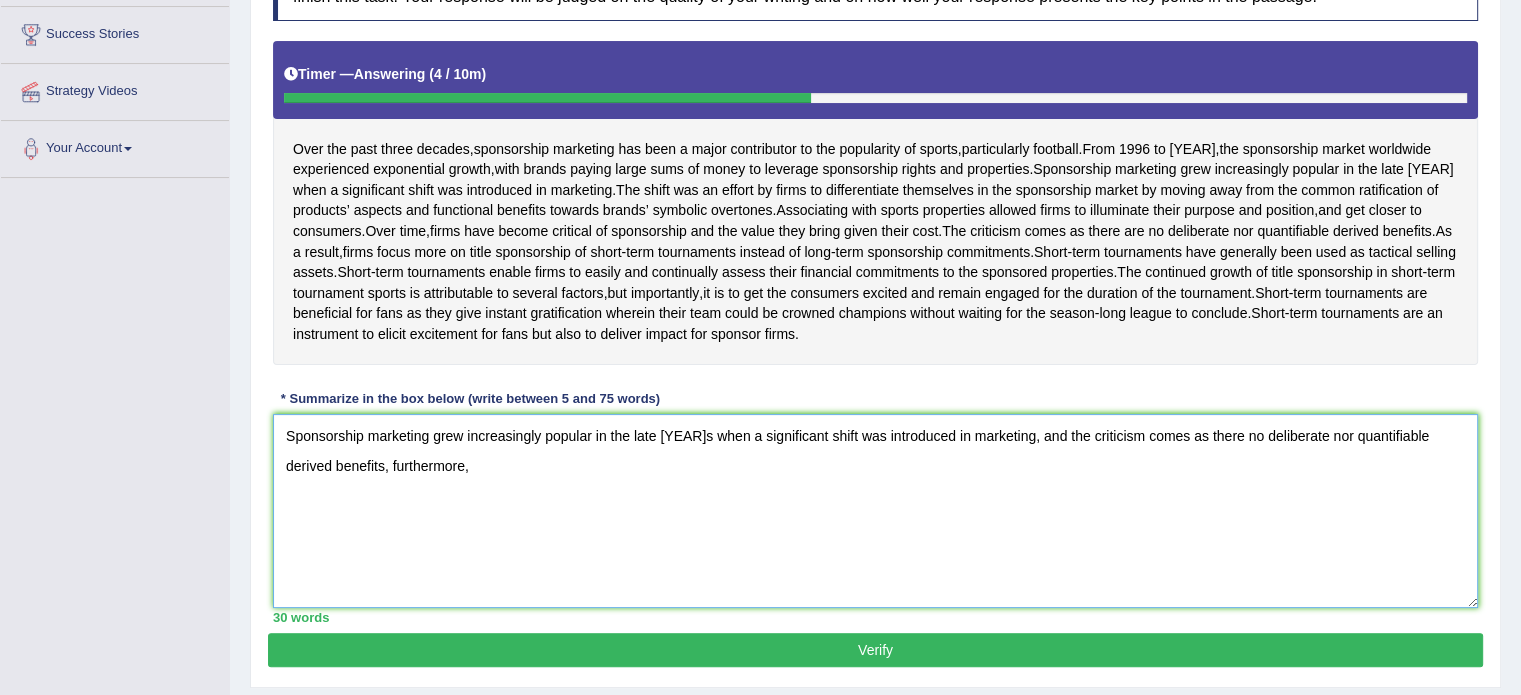 click on "Sponsorship marketing grew increasingly popular in the late [YEAR]s when a significant shift was introduced in marketing, and the criticism comes as there no deliberate nor quantifiable derived benefits, furthermore," at bounding box center (875, 511) 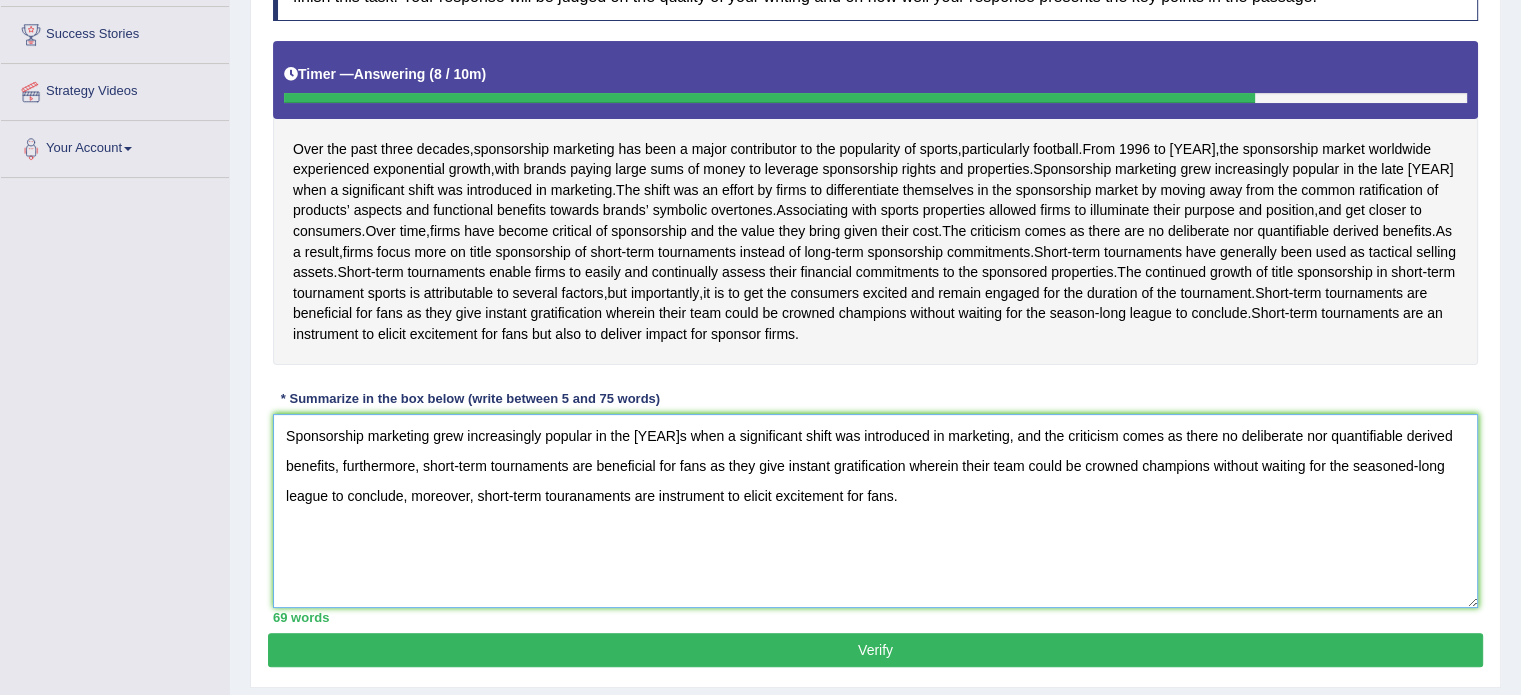 type on "Sponsorship marketing grew increasingly popular in the [YEAR]s when a significant shift was introduced in marketing, and the criticism comes as there no deliberate nor quantifiable derived benefits, furthermore, short-term tournaments are beneficial for fans as they give instant gratification wherein their team could be crowned champions without waiting for the seasoned-long league to conclude, moreover, short-term touranaments are instrument to elicit excitement for fans." 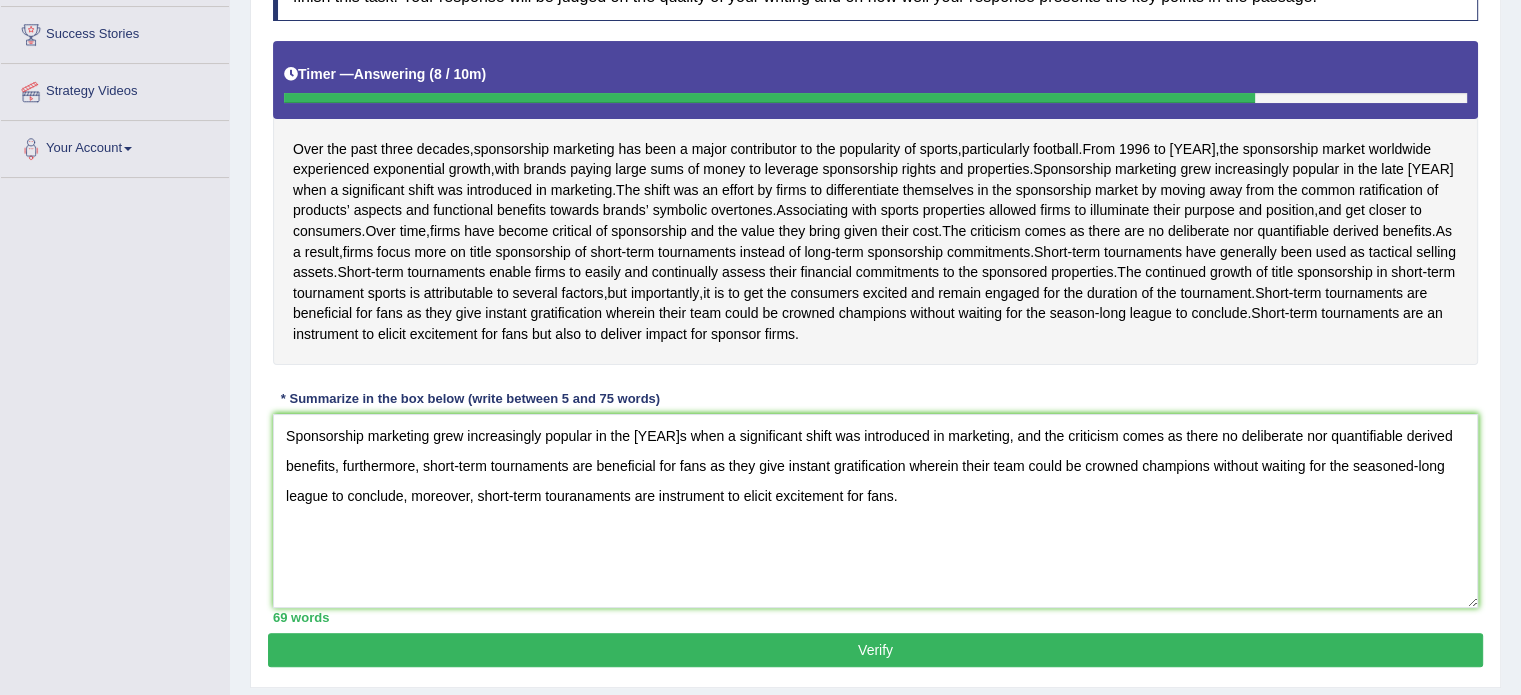 click on "Verify" at bounding box center (875, 650) 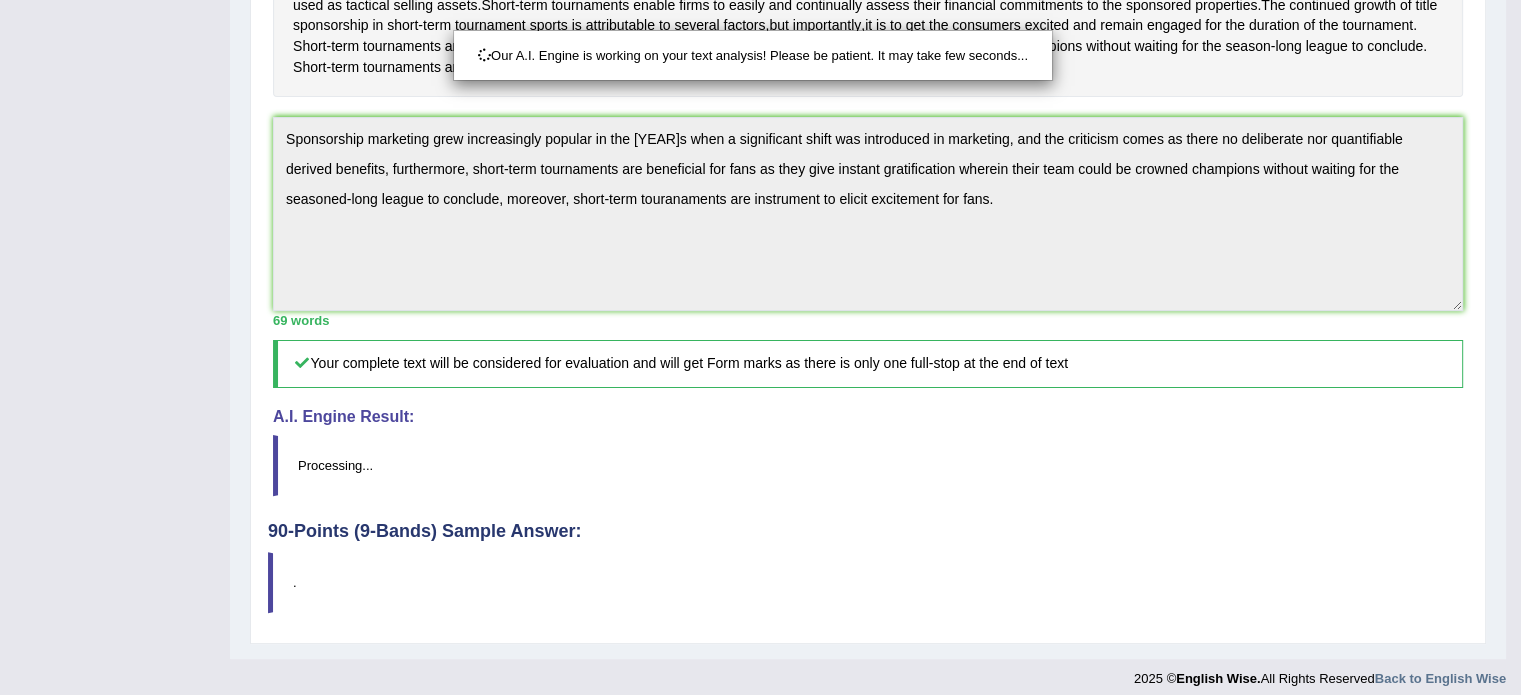 scroll, scrollTop: 520, scrollLeft: 0, axis: vertical 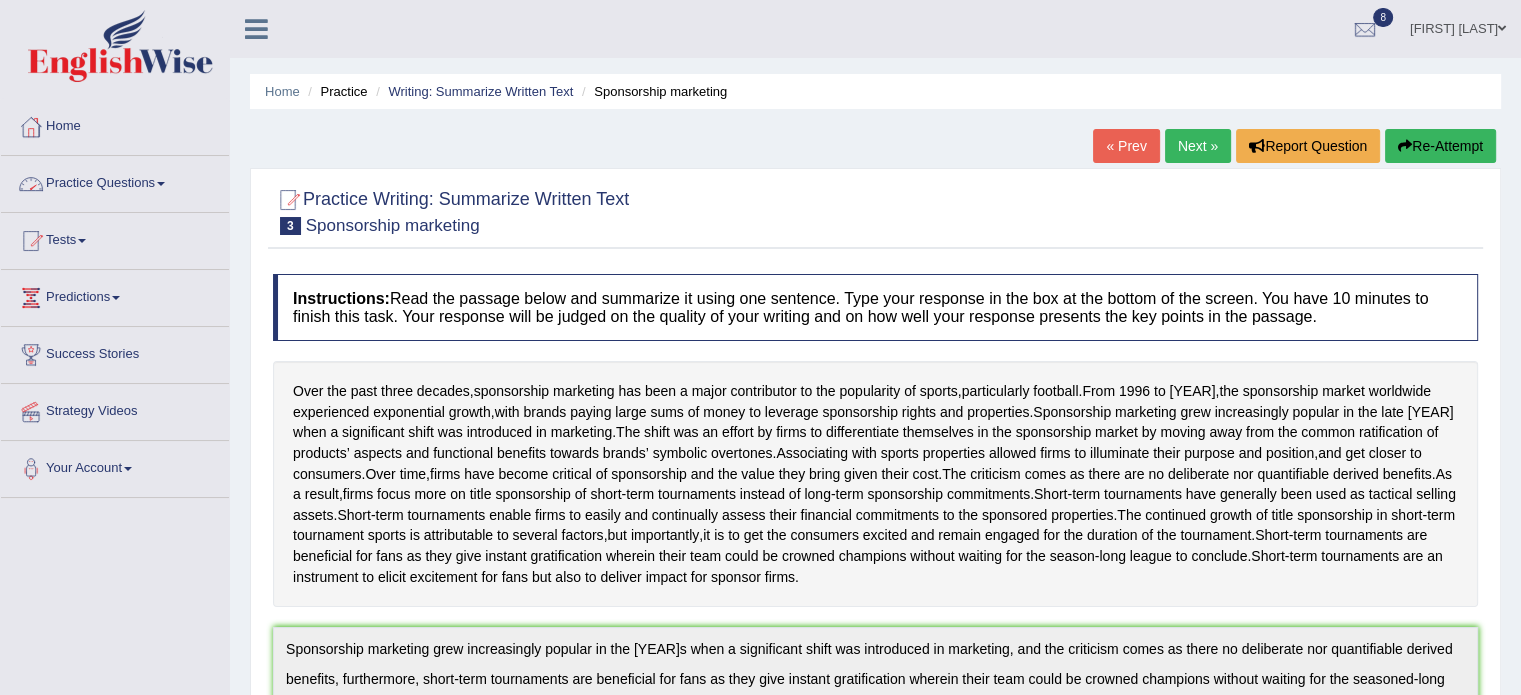 click on "Practice Questions" at bounding box center [115, 181] 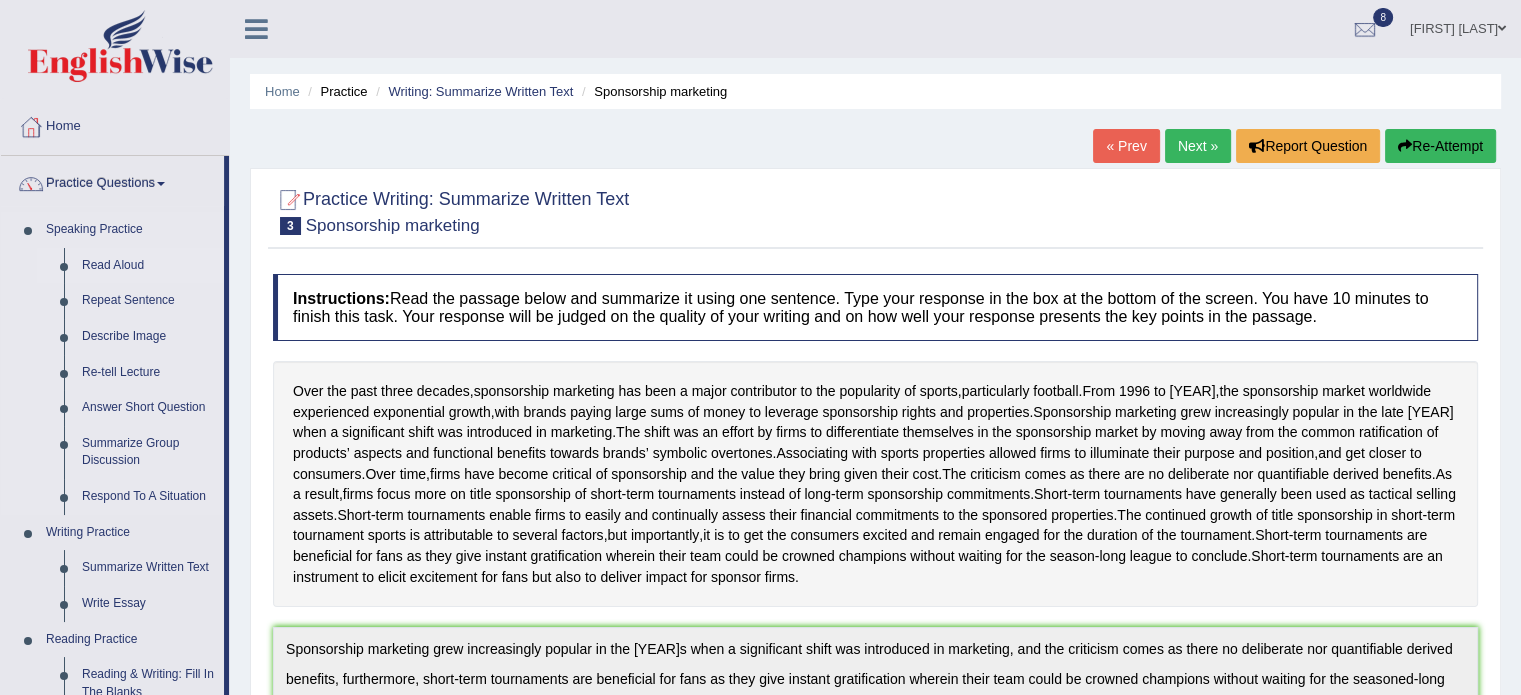 click on "Read Aloud" at bounding box center [148, 266] 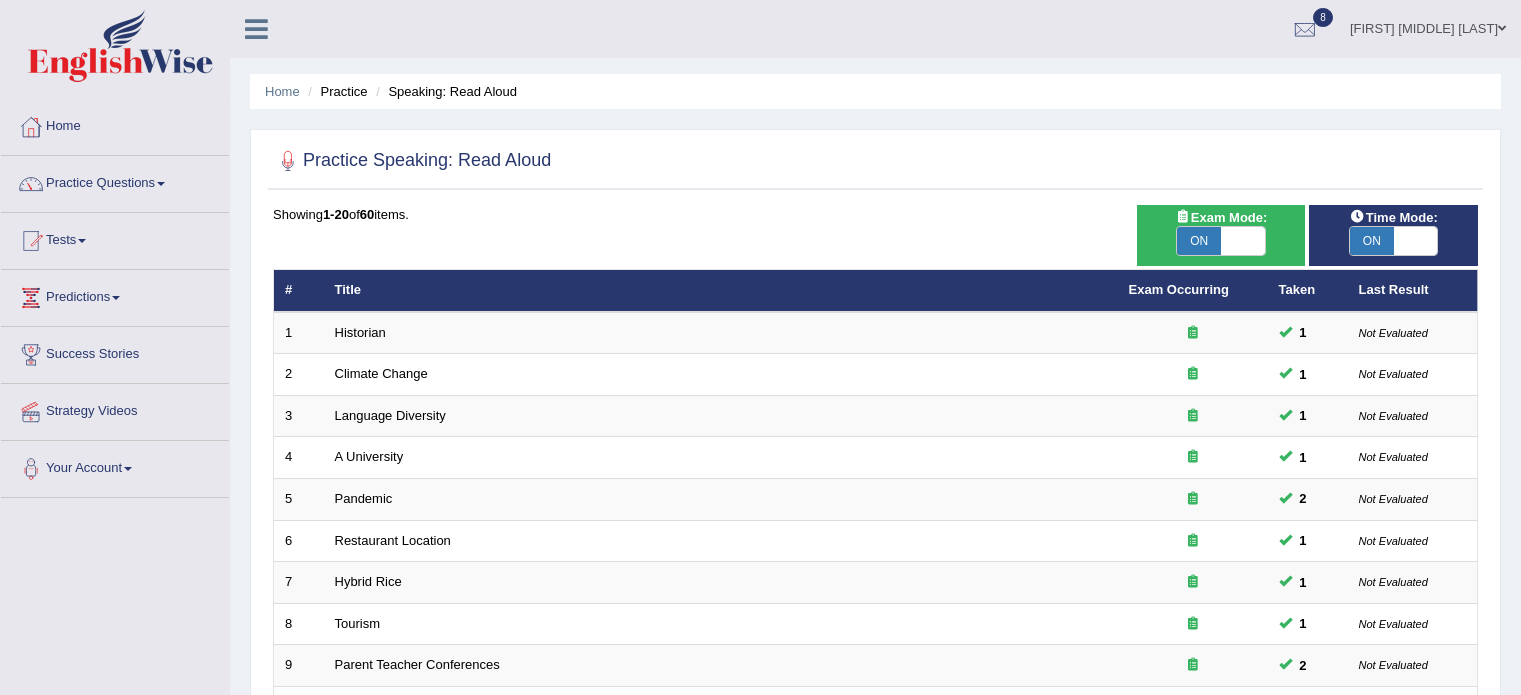 scroll, scrollTop: 0, scrollLeft: 0, axis: both 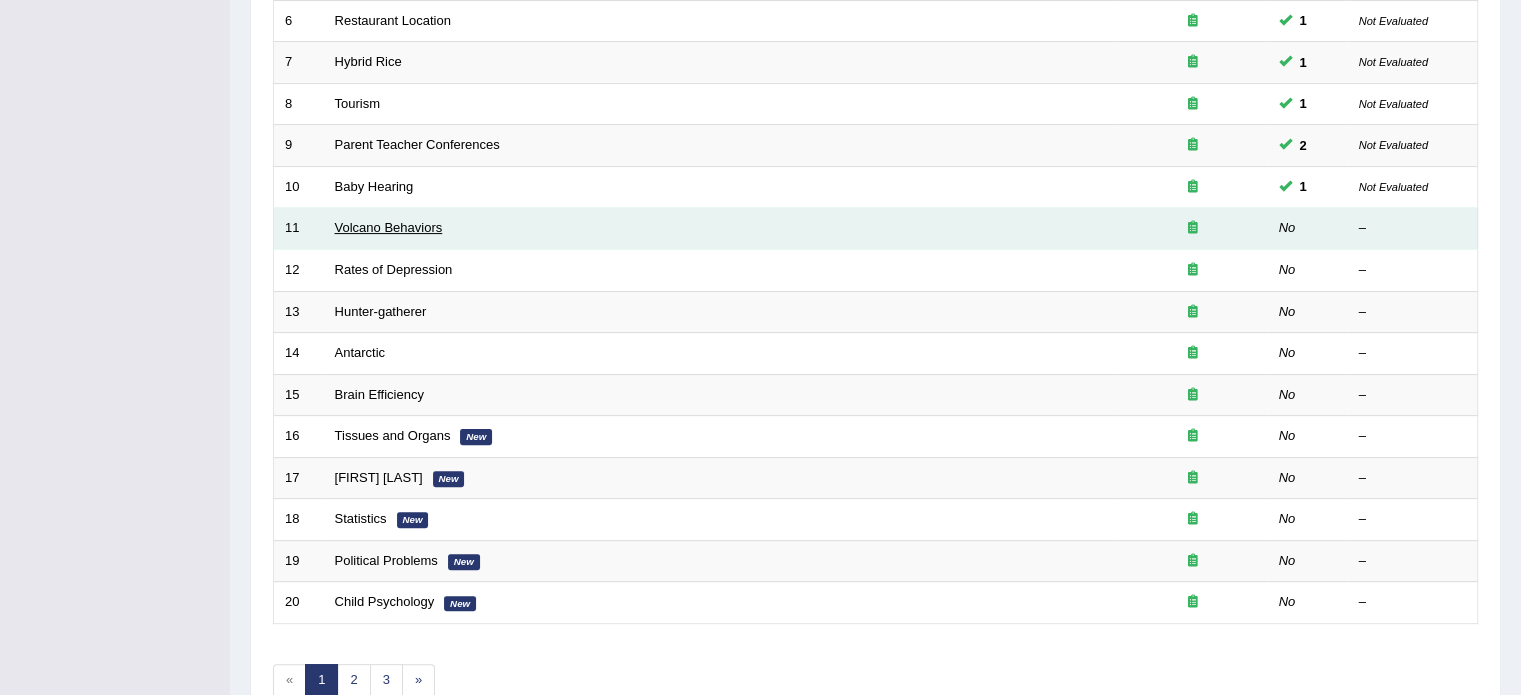 click on "Volcano Behaviors" at bounding box center [389, 227] 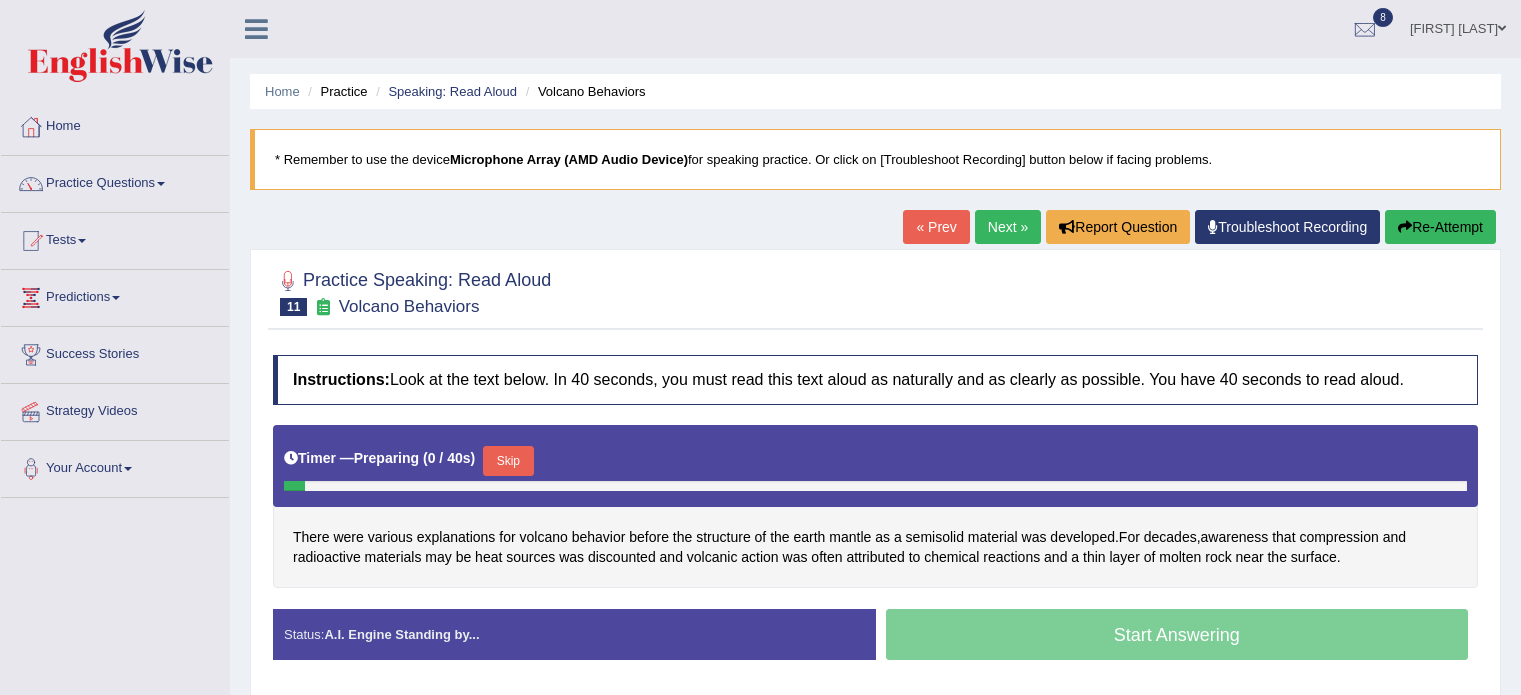 scroll, scrollTop: 0, scrollLeft: 0, axis: both 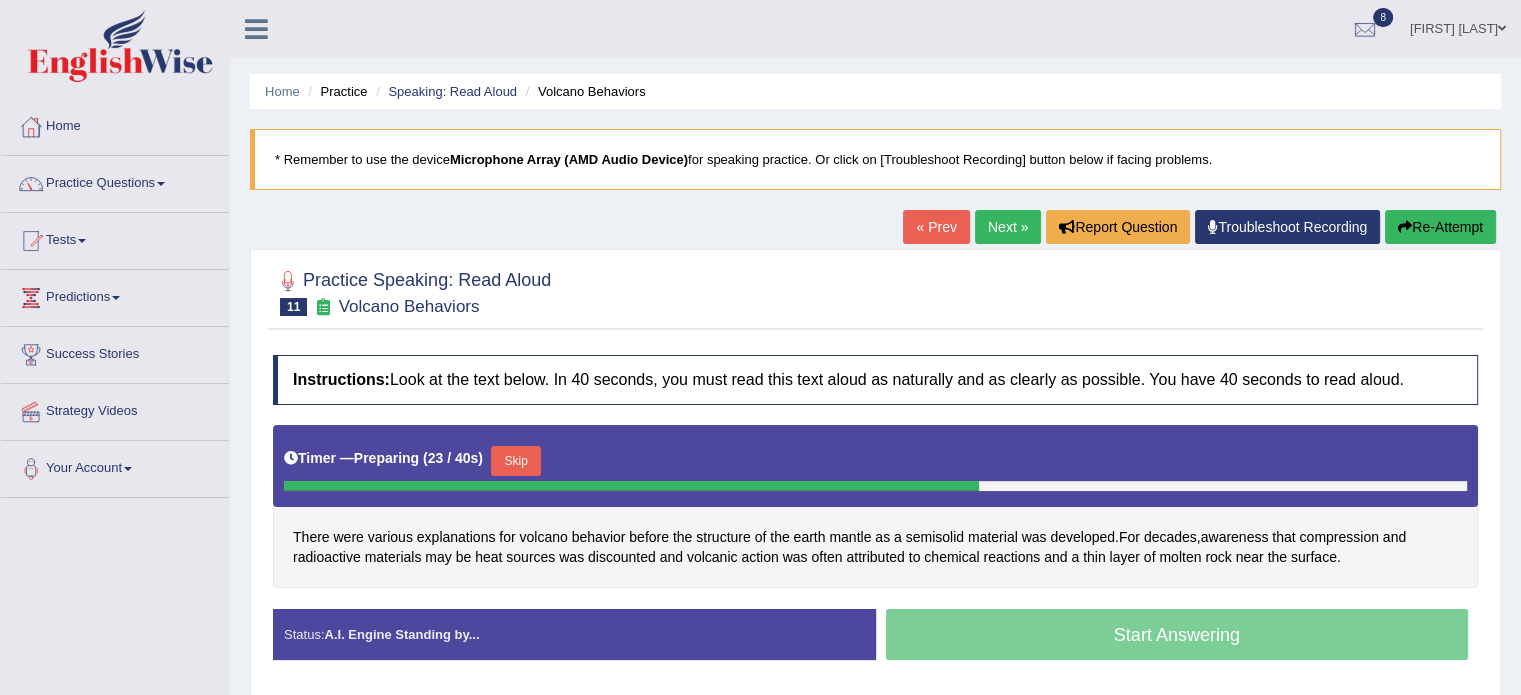 click on "Skip" at bounding box center (516, 463) 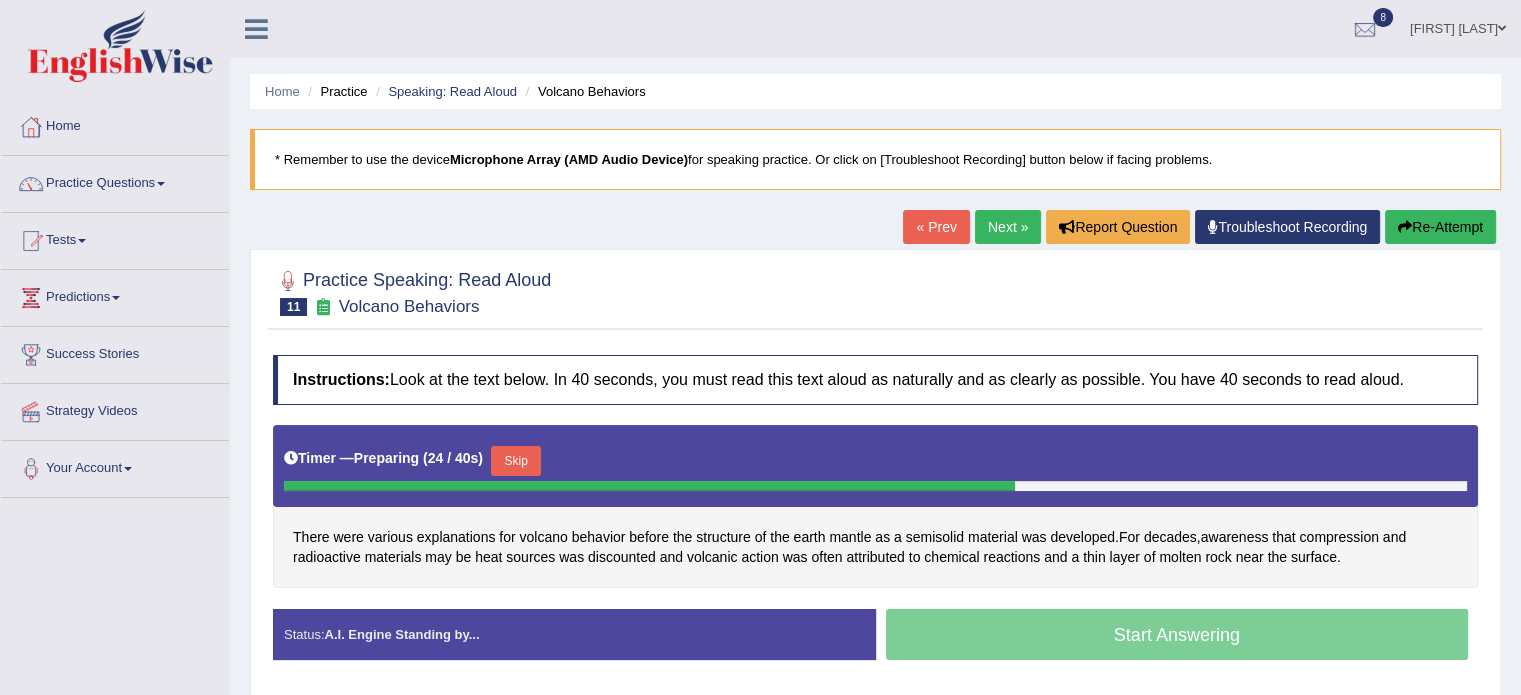 click on "Skip" at bounding box center [516, 461] 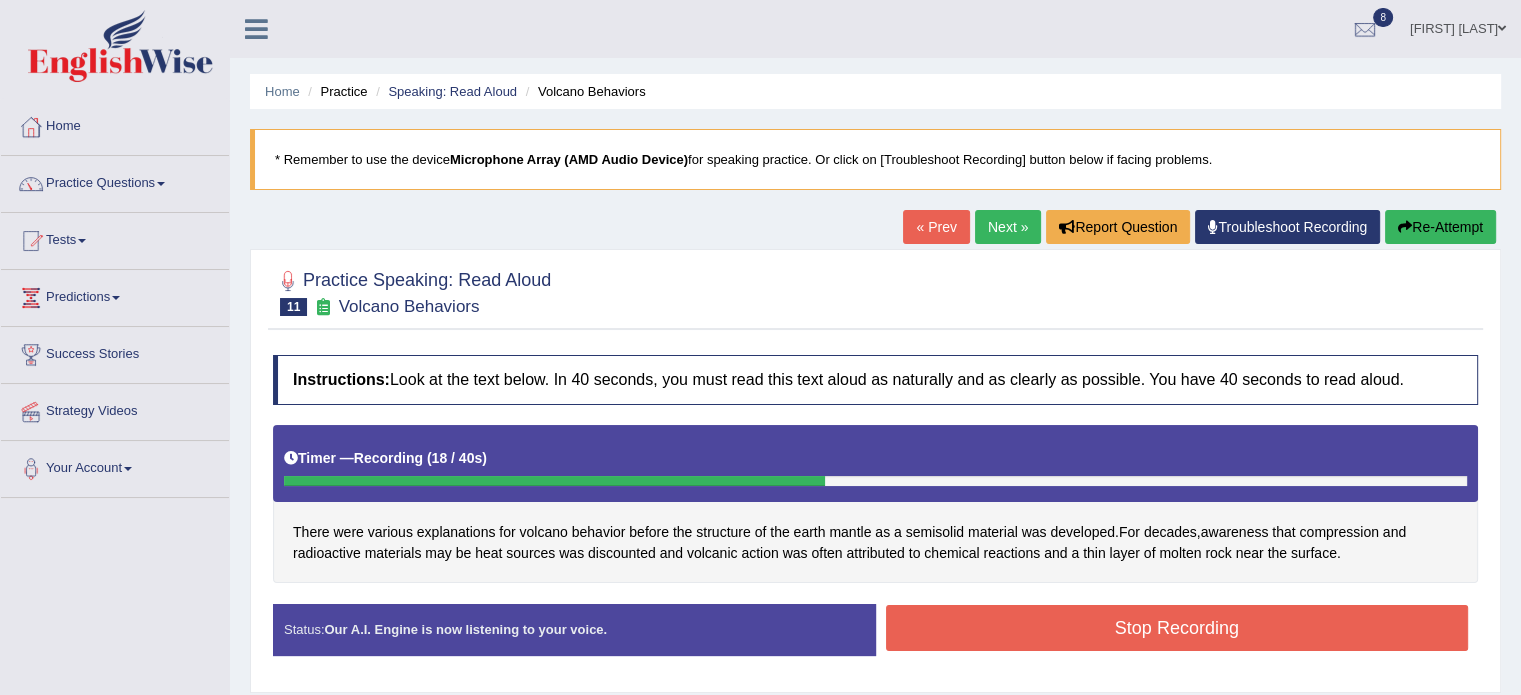 click on "Stop Recording" at bounding box center [1177, 628] 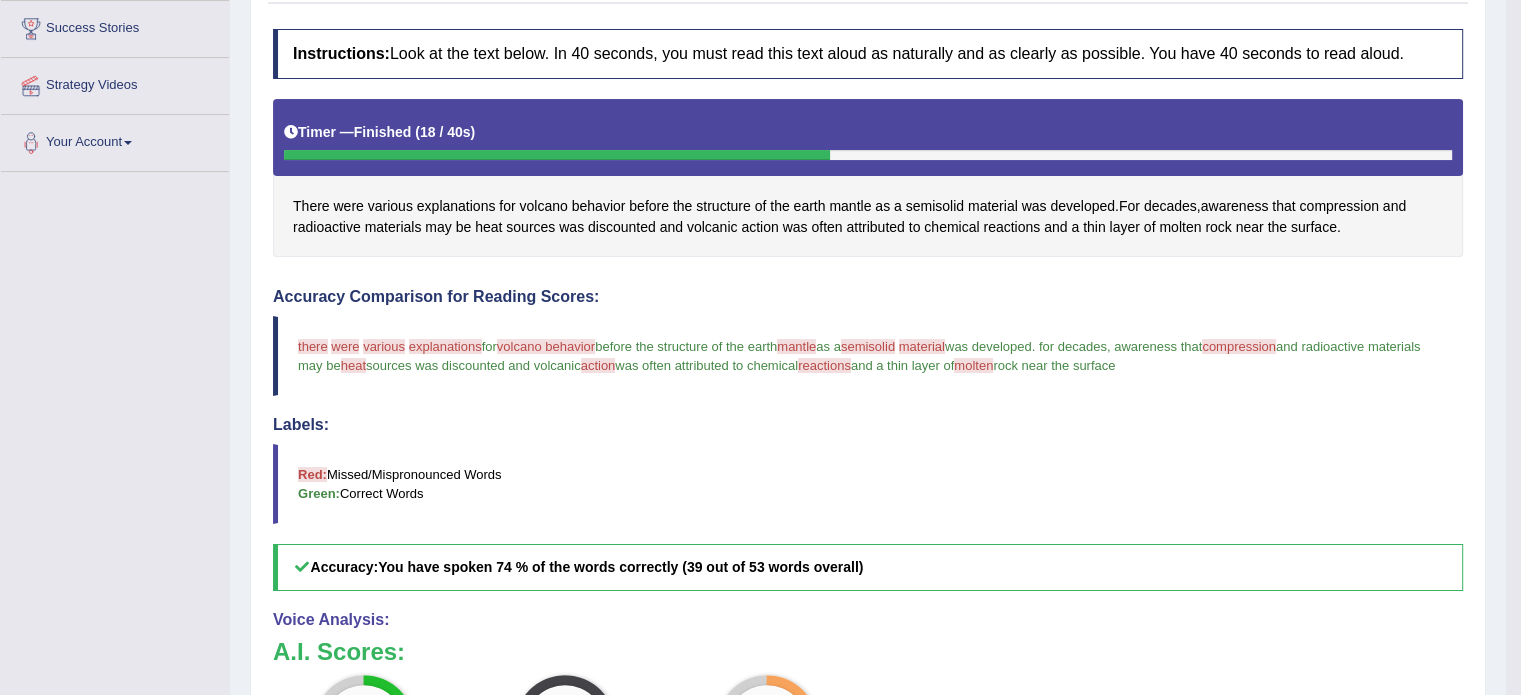 scroll, scrollTop: 200, scrollLeft: 0, axis: vertical 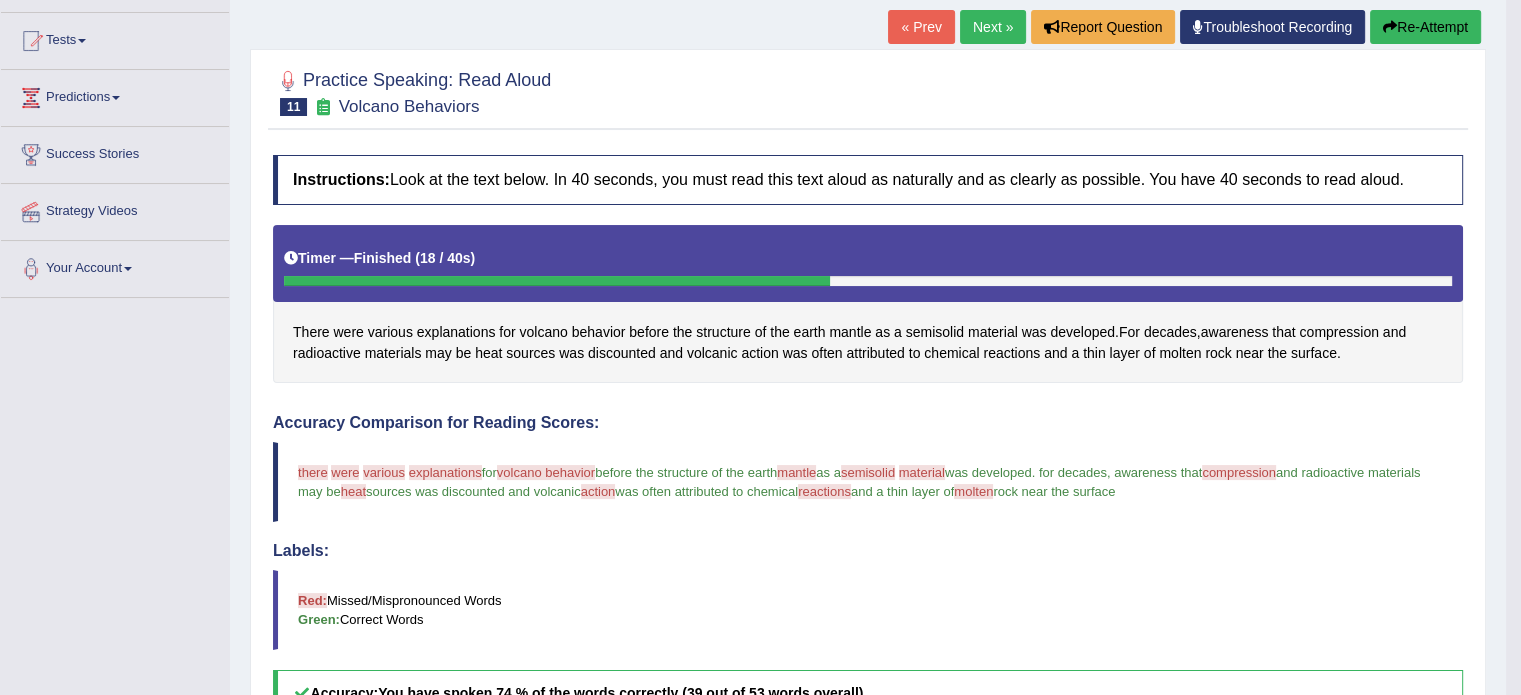 click on "Next »" at bounding box center (993, 27) 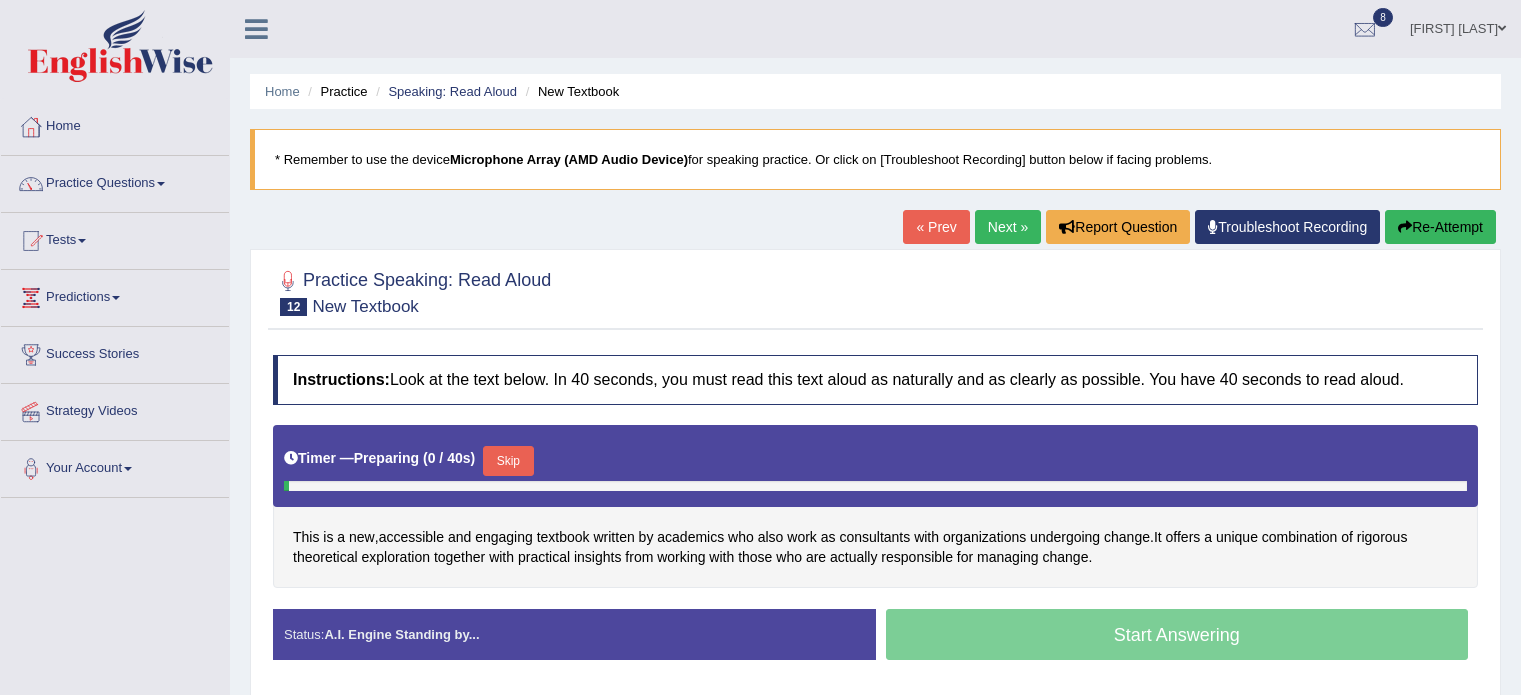 scroll, scrollTop: 0, scrollLeft: 0, axis: both 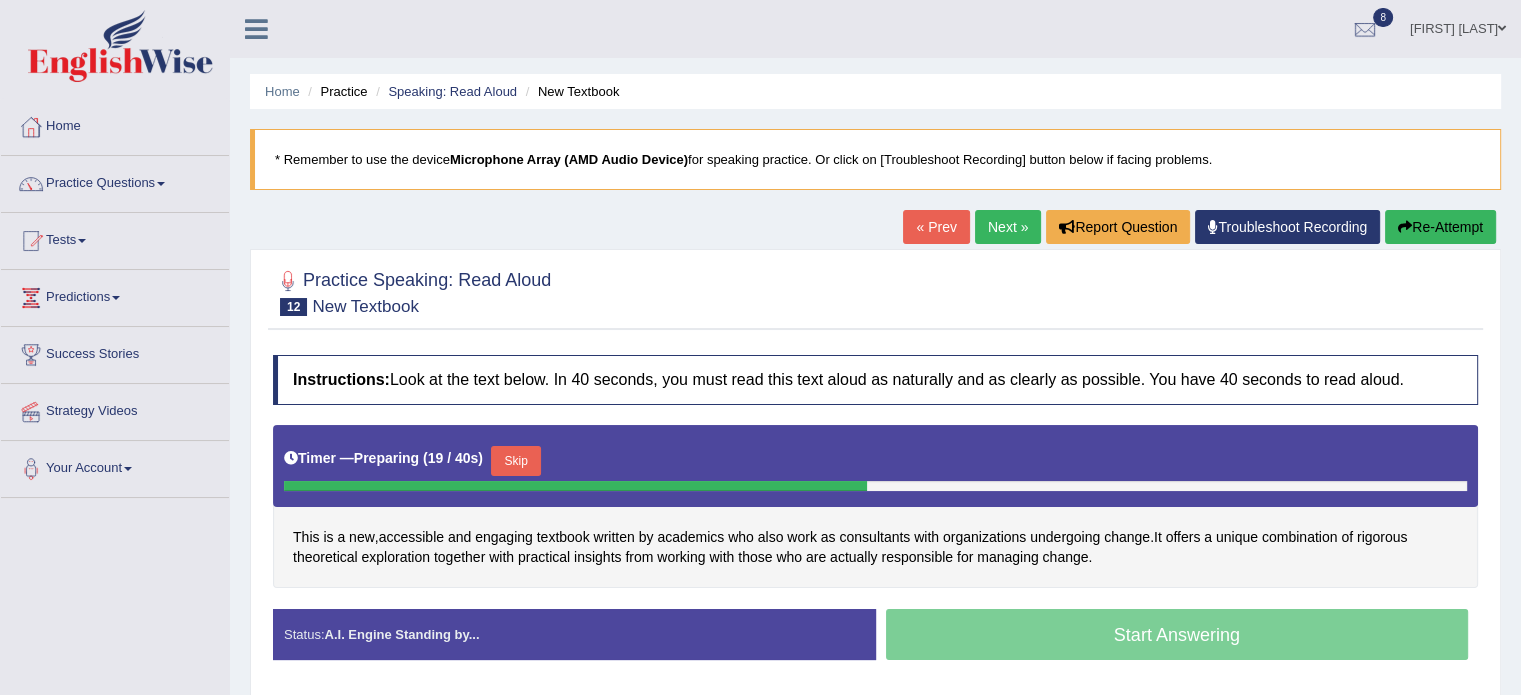 click on "Skip" at bounding box center [516, 461] 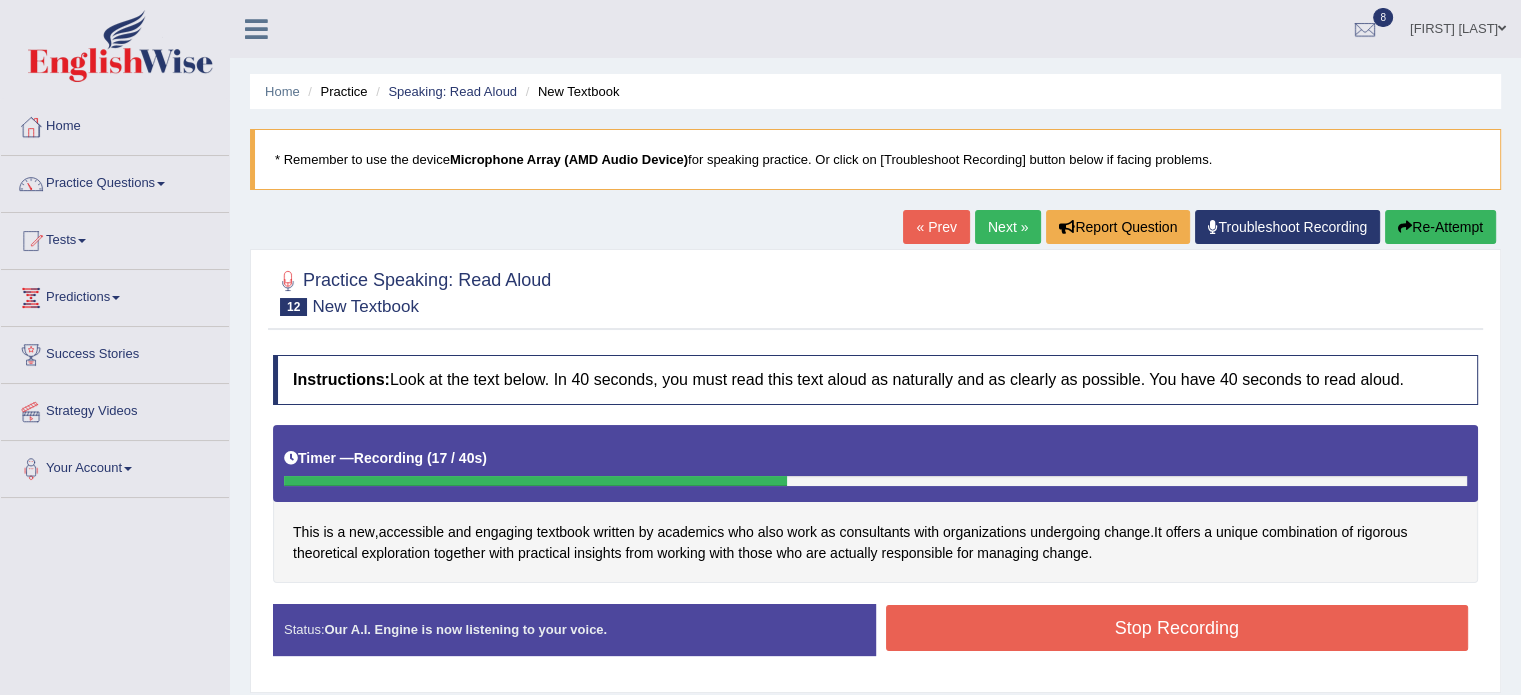 click on "Stop Recording" at bounding box center [1177, 628] 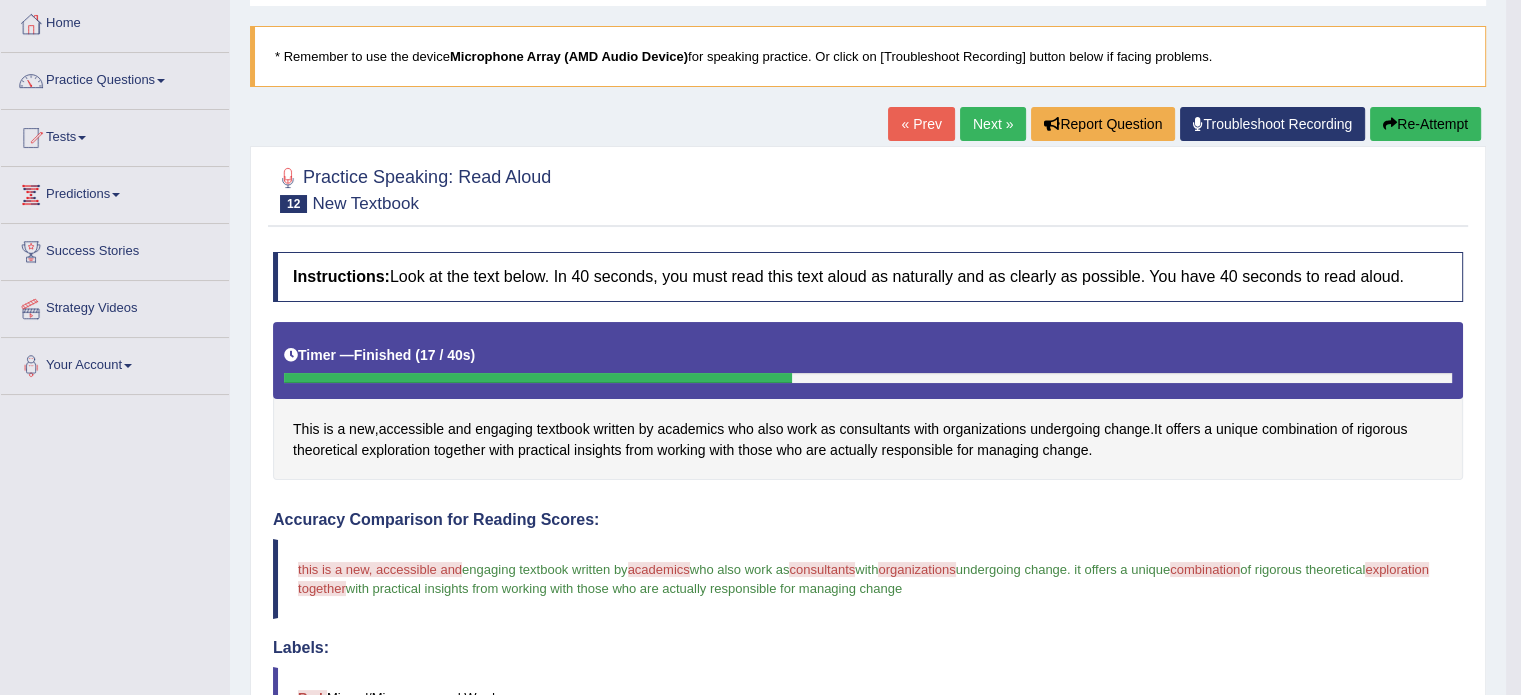 scroll, scrollTop: 0, scrollLeft: 0, axis: both 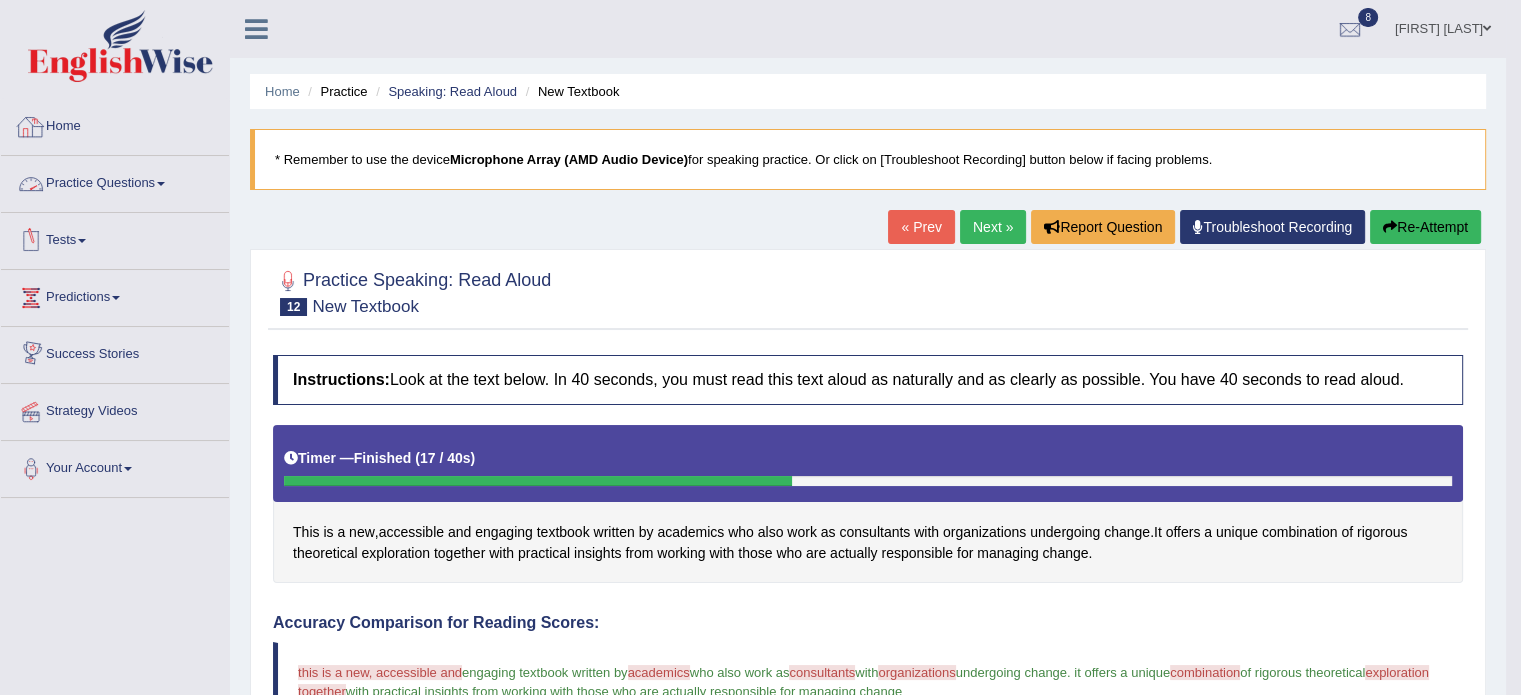 click on "Home" at bounding box center (115, 124) 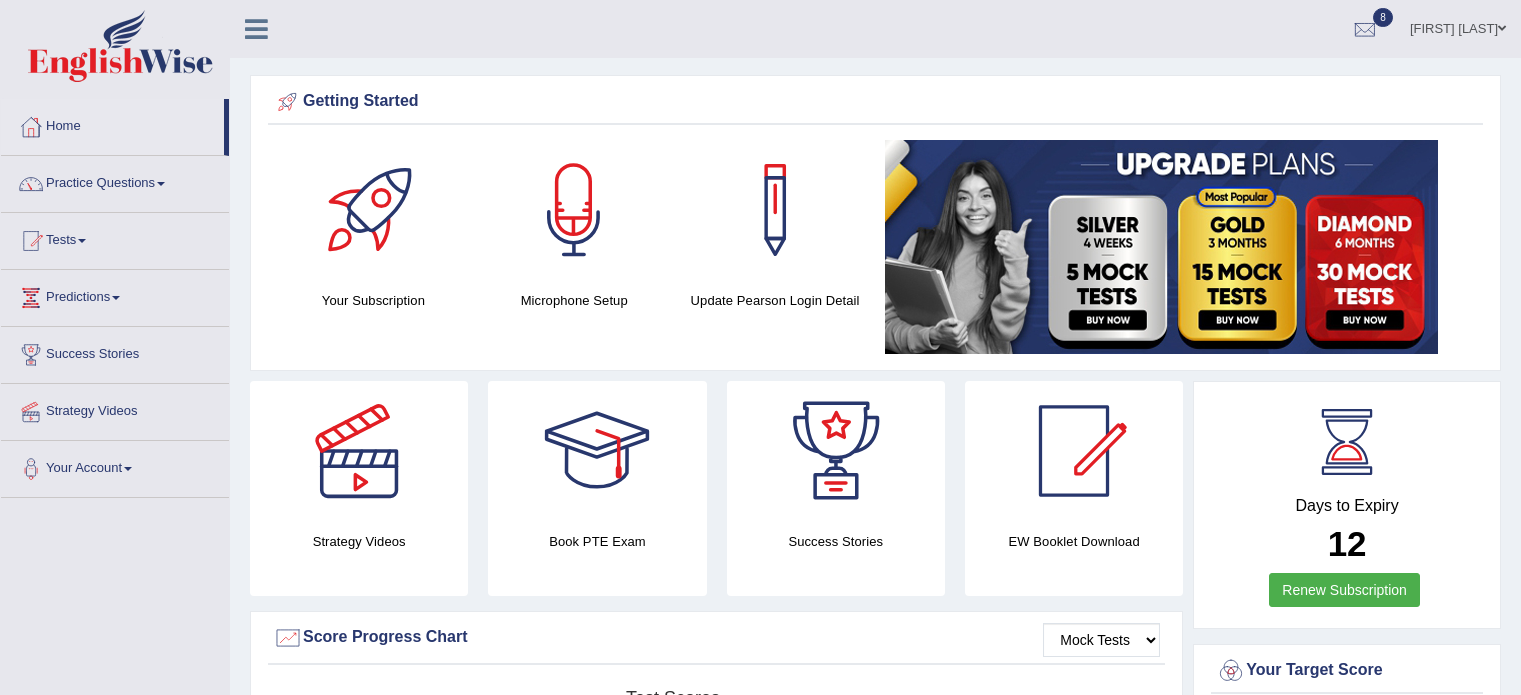 scroll, scrollTop: 40, scrollLeft: 0, axis: vertical 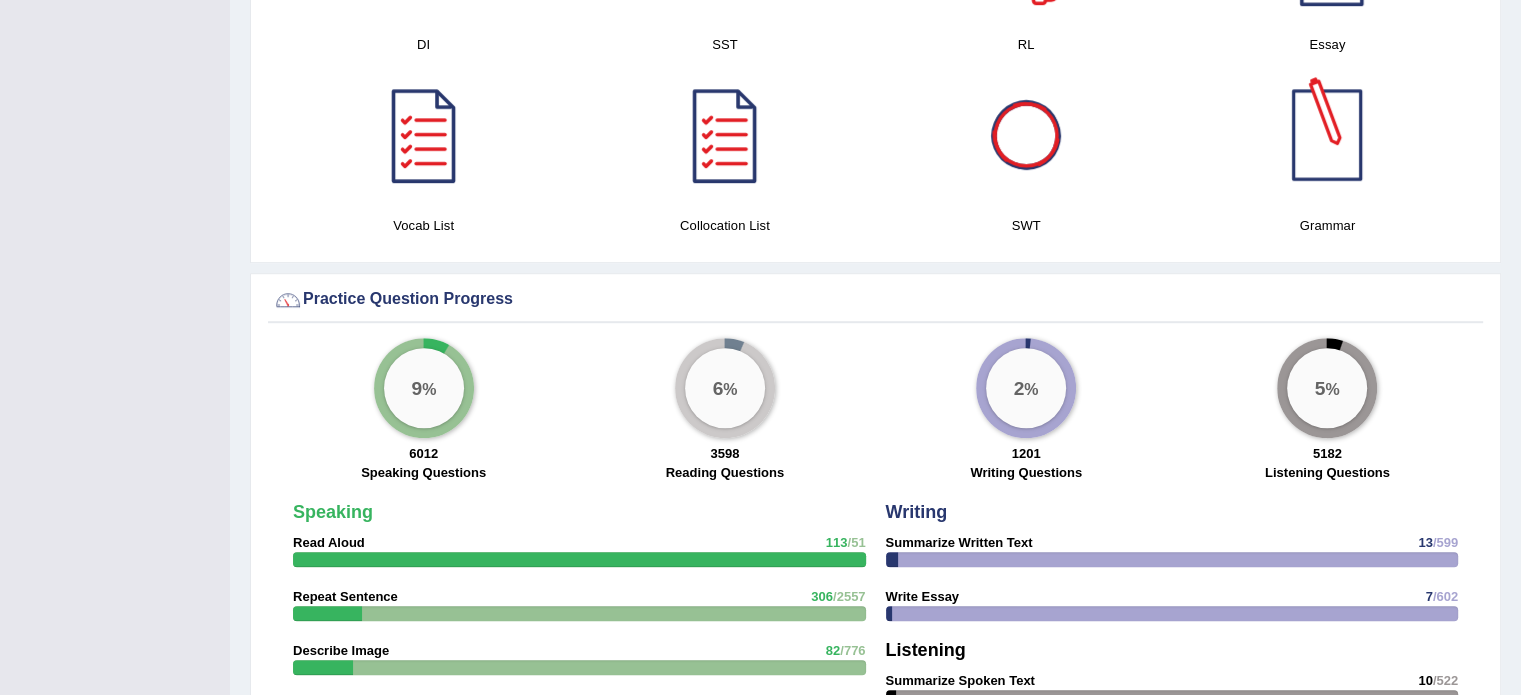 click at bounding box center [1327, 135] 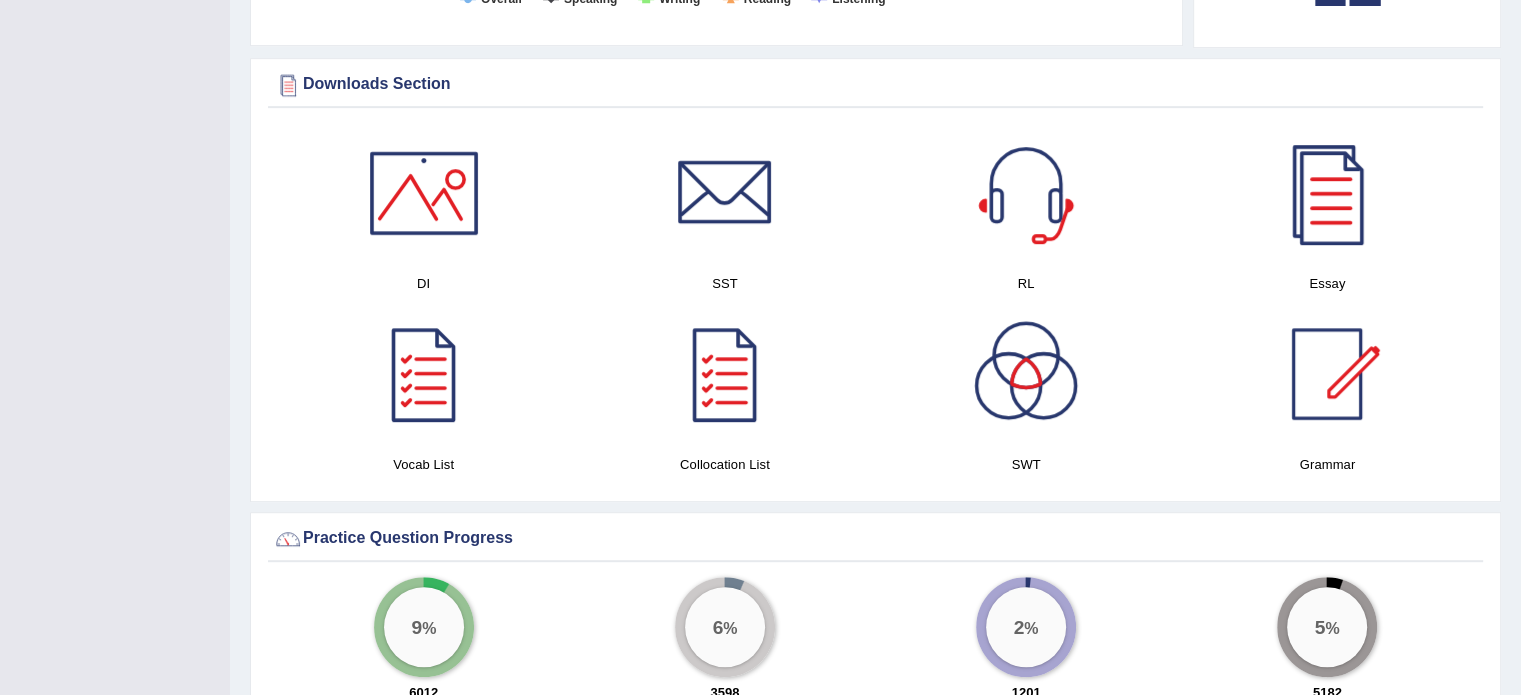 scroll, scrollTop: 960, scrollLeft: 0, axis: vertical 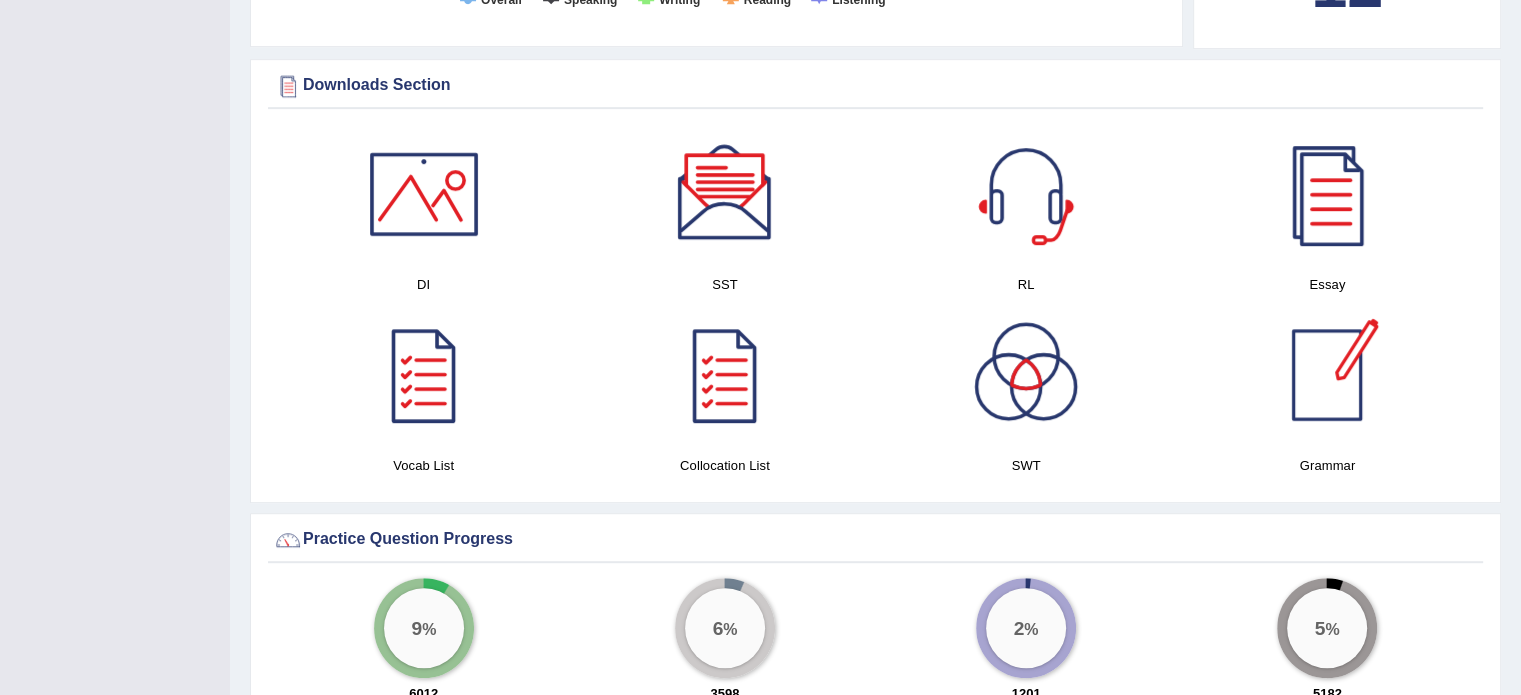 click at bounding box center [1327, 375] 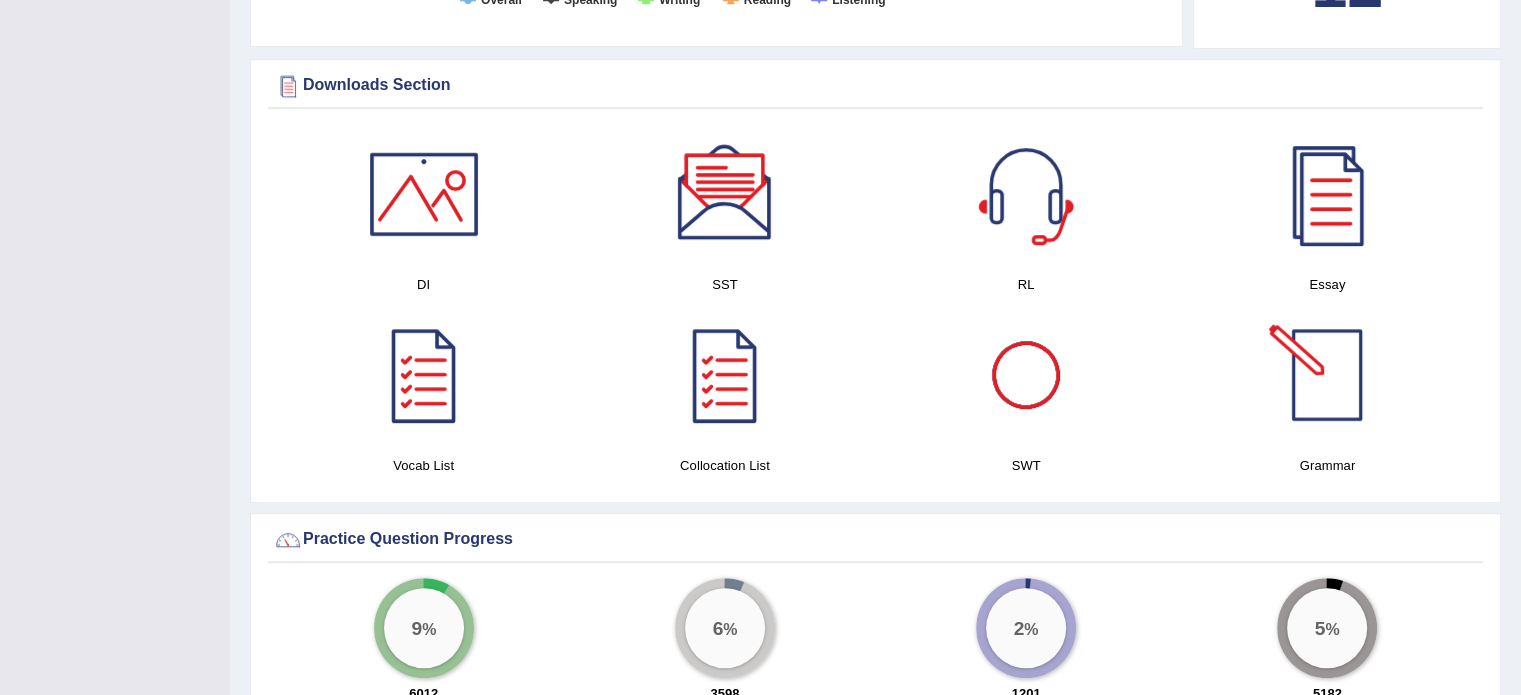 click at bounding box center [1327, 375] 